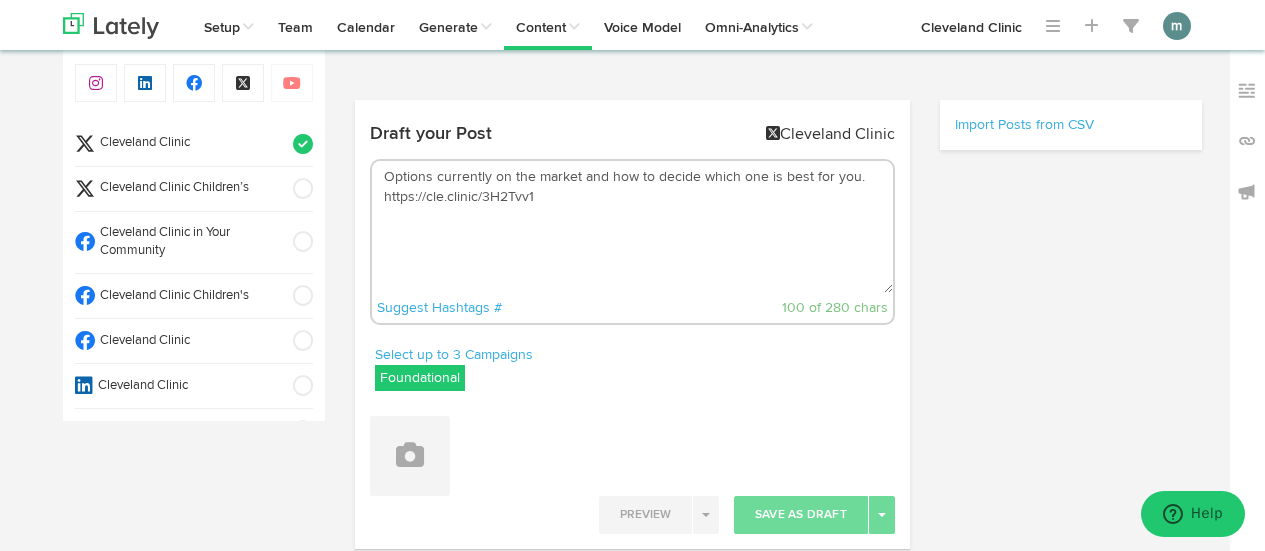 scroll, scrollTop: 0, scrollLeft: 0, axis: both 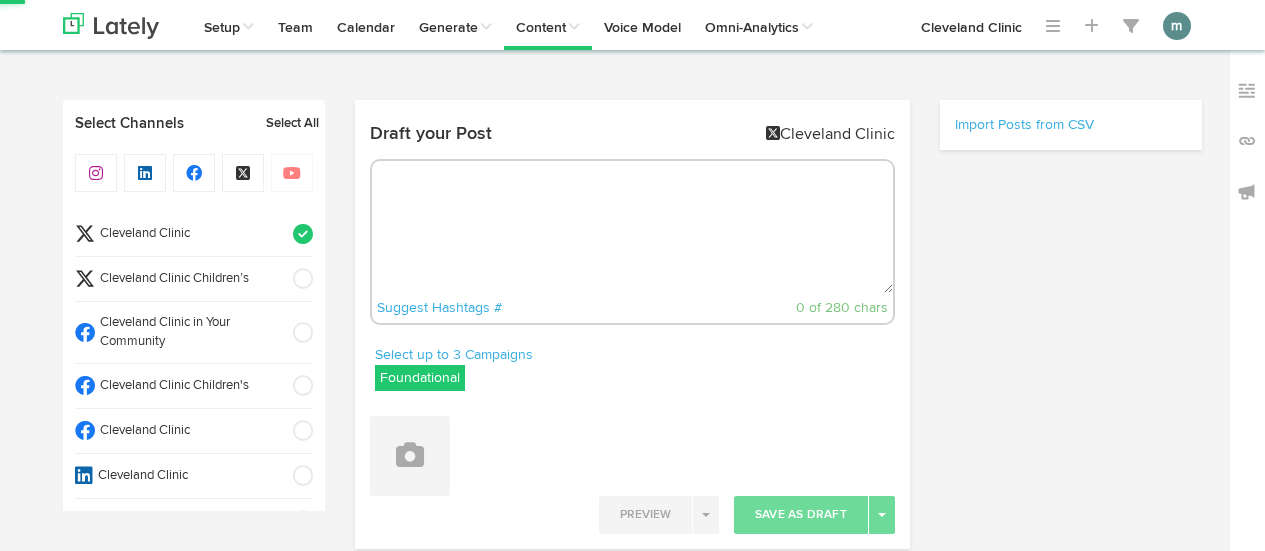 select on "2" 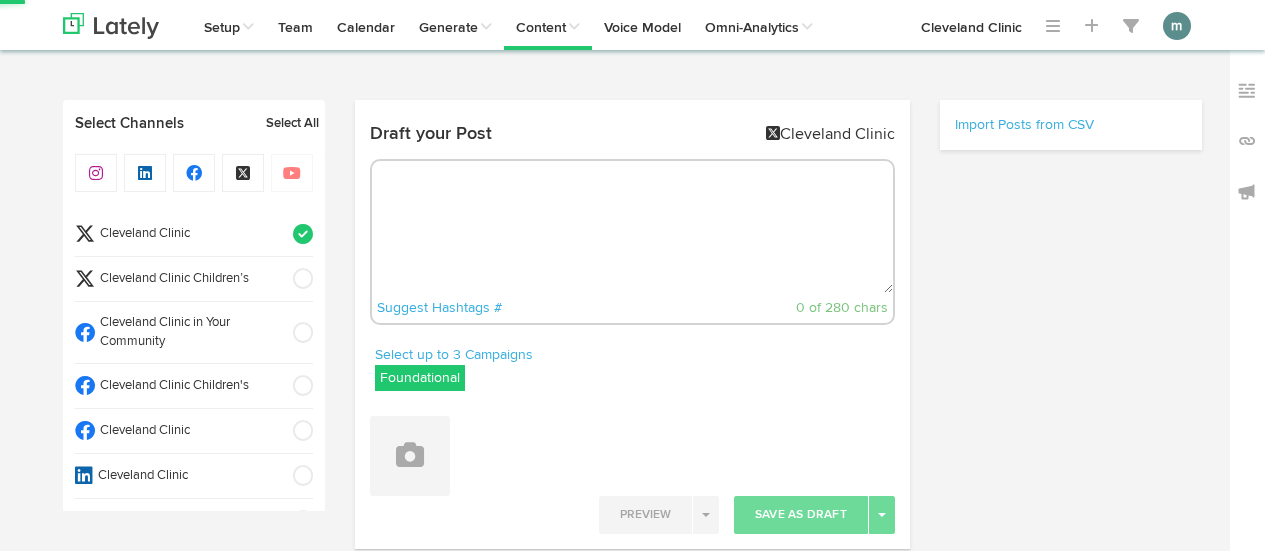 scroll, scrollTop: 90, scrollLeft: 0, axis: vertical 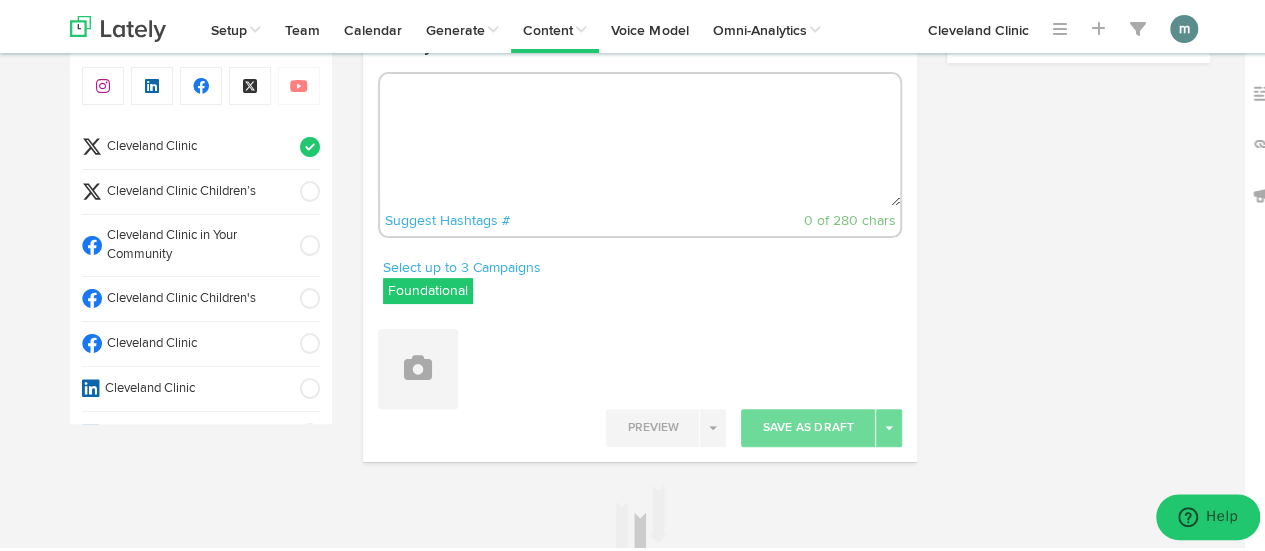 click at bounding box center (640, 137) 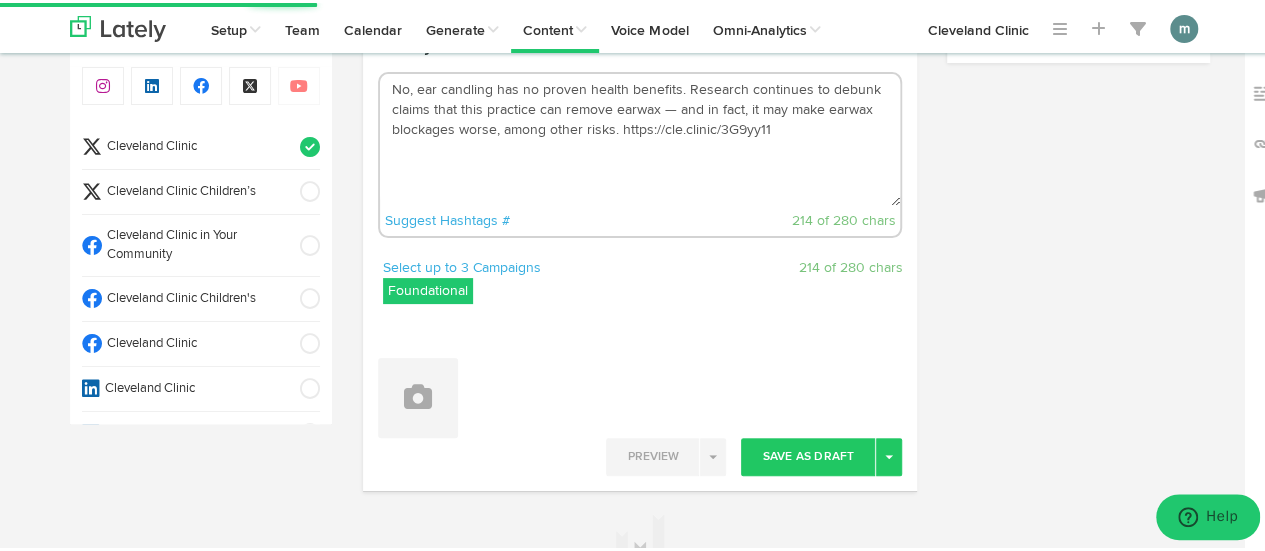 click on "No, ear candling has no proven health benefits. Research continues to debunk claims that this practice can remove earwax — and in fact, it may make earwax blockages worse, among other risks. https://cle.clinic/3G9yy11" at bounding box center [640, 137] 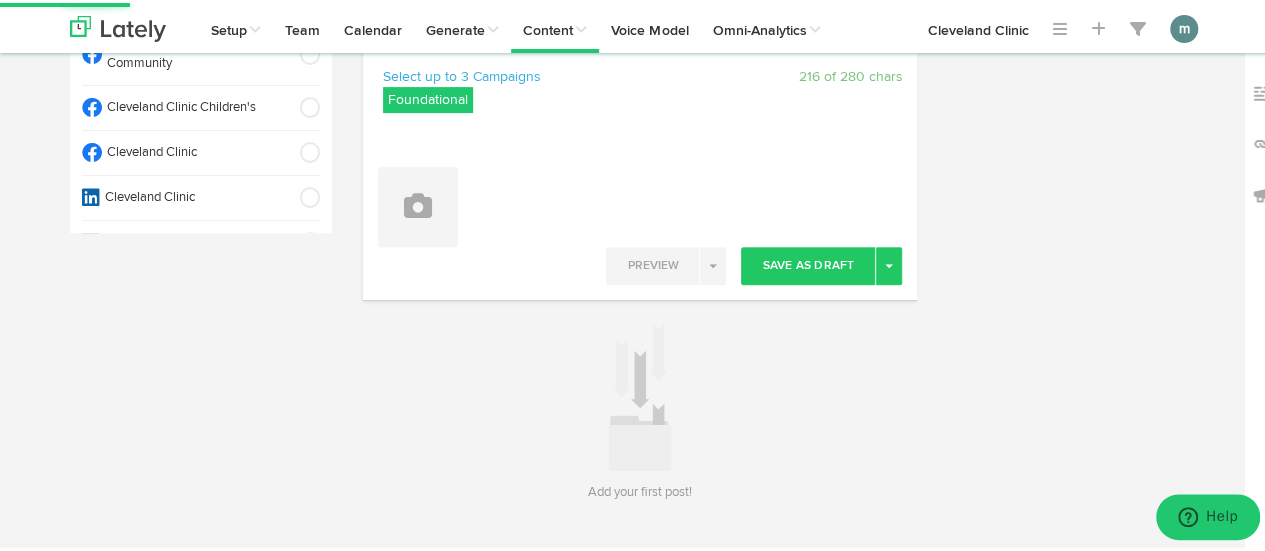 scroll, scrollTop: 290, scrollLeft: 0, axis: vertical 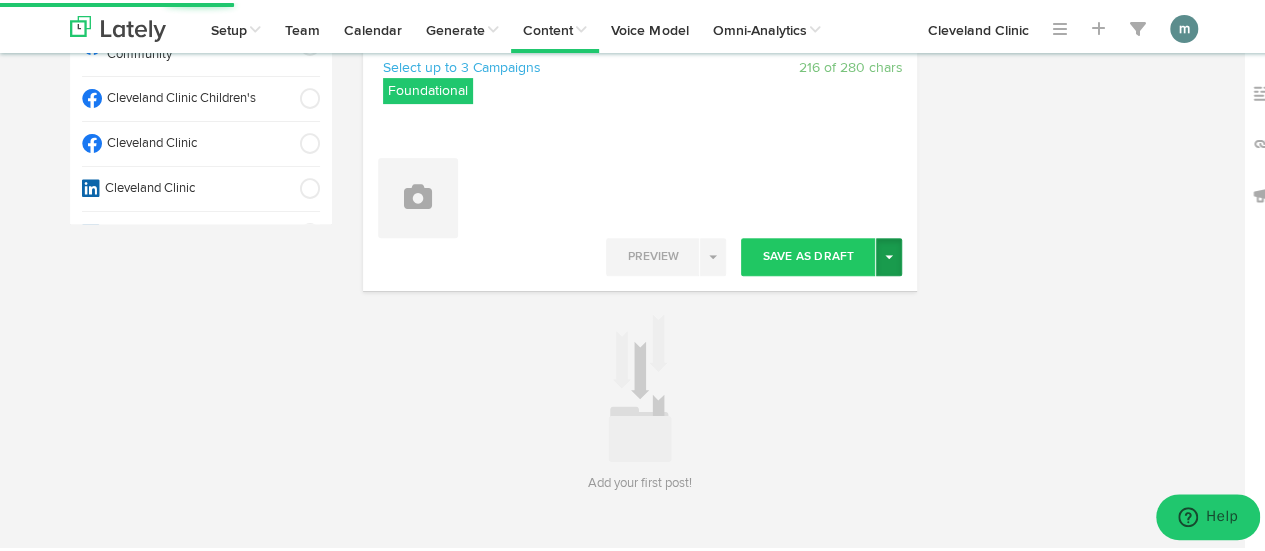 type on "No, ear candling has no proven health benefits.
Research continues to debunk claims that this practice can remove earwax — and in fact, it may make earwax blockages worse, among other risks. https://cle.clinic/3G9yy11" 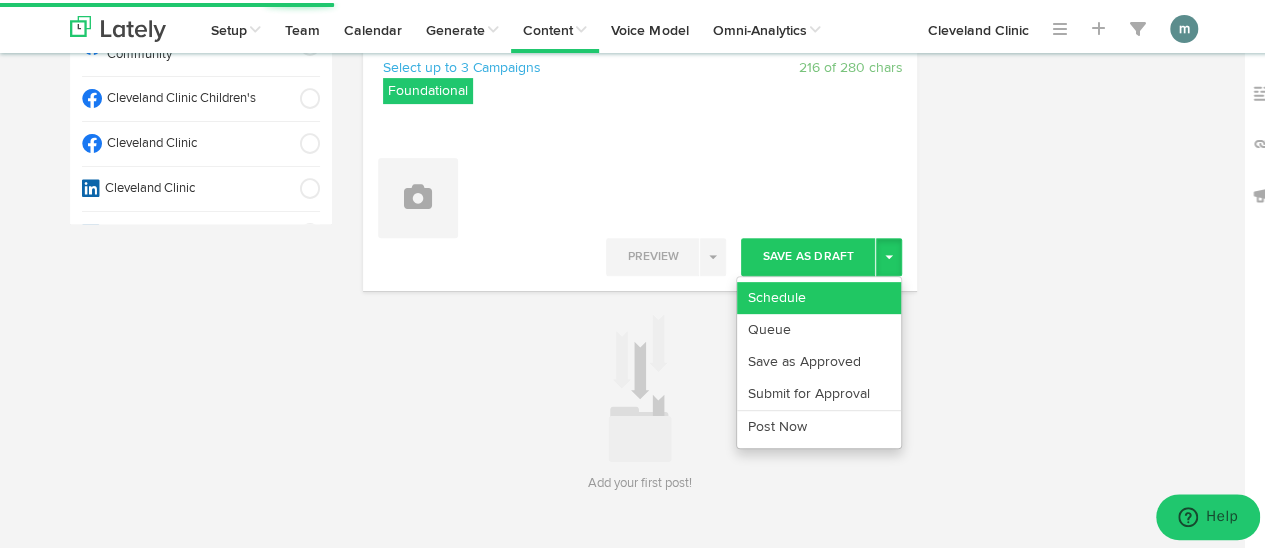 click on "Schedule" at bounding box center [819, 295] 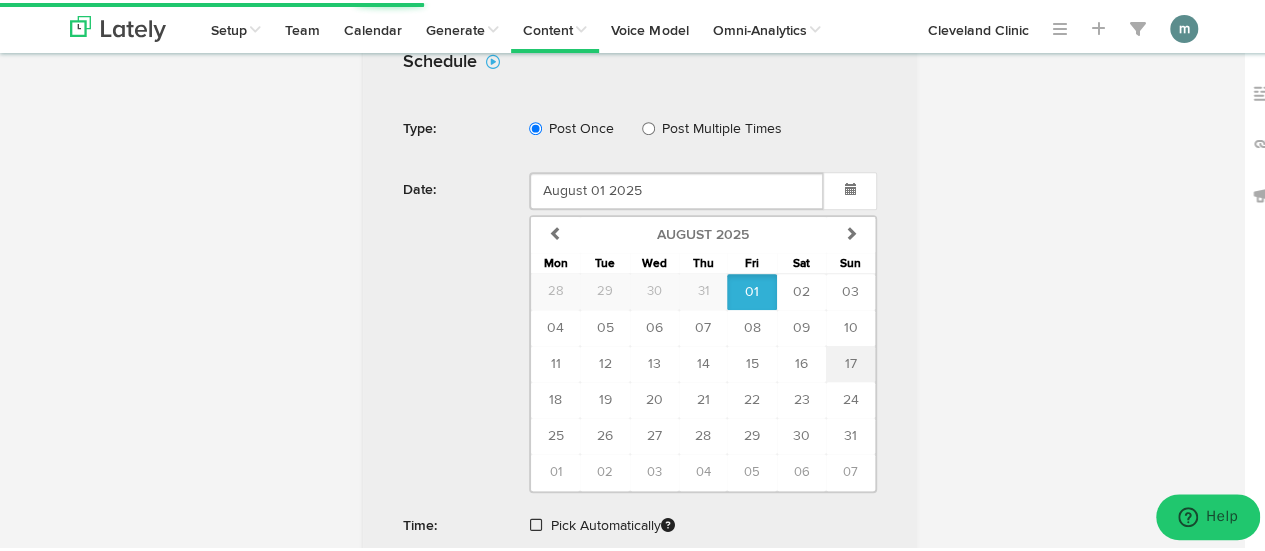 scroll, scrollTop: 590, scrollLeft: 0, axis: vertical 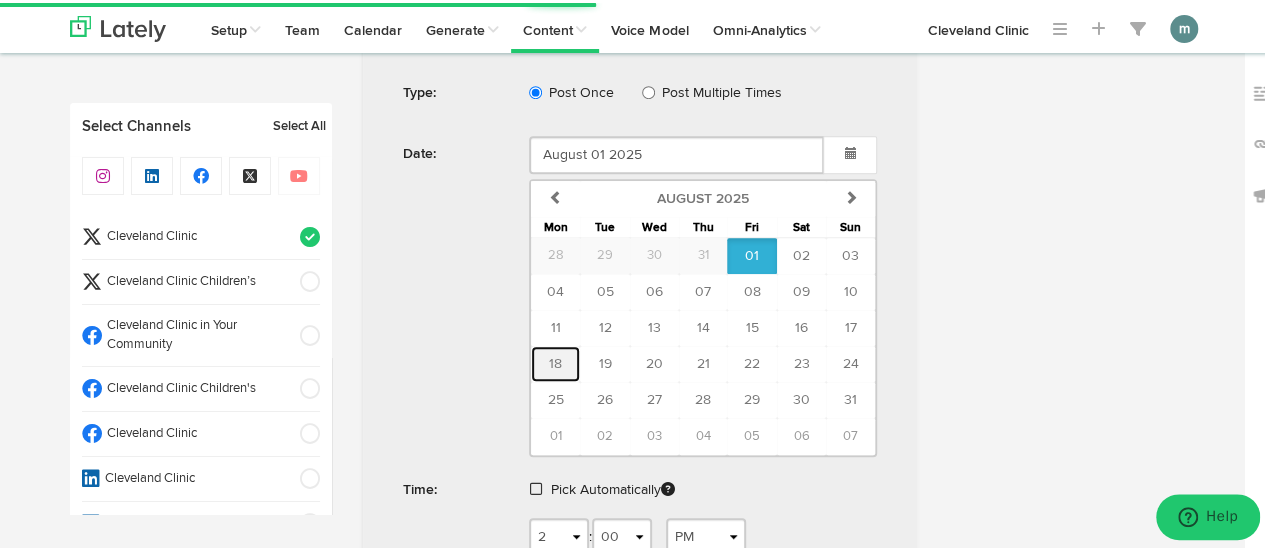 click on "18" at bounding box center [555, 361] 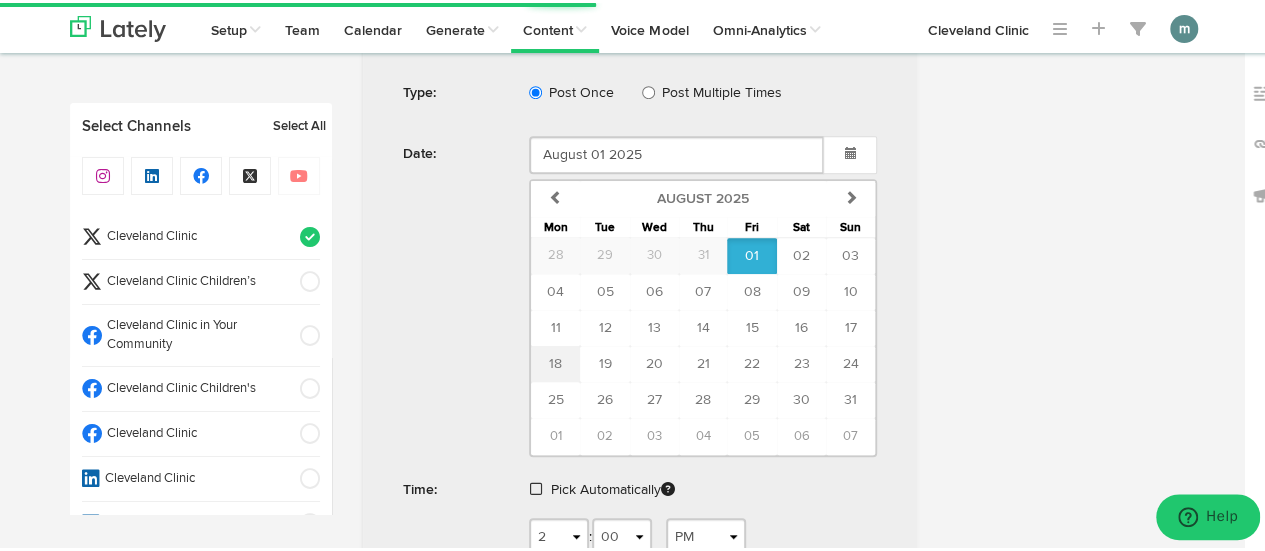type on "[DATE]" 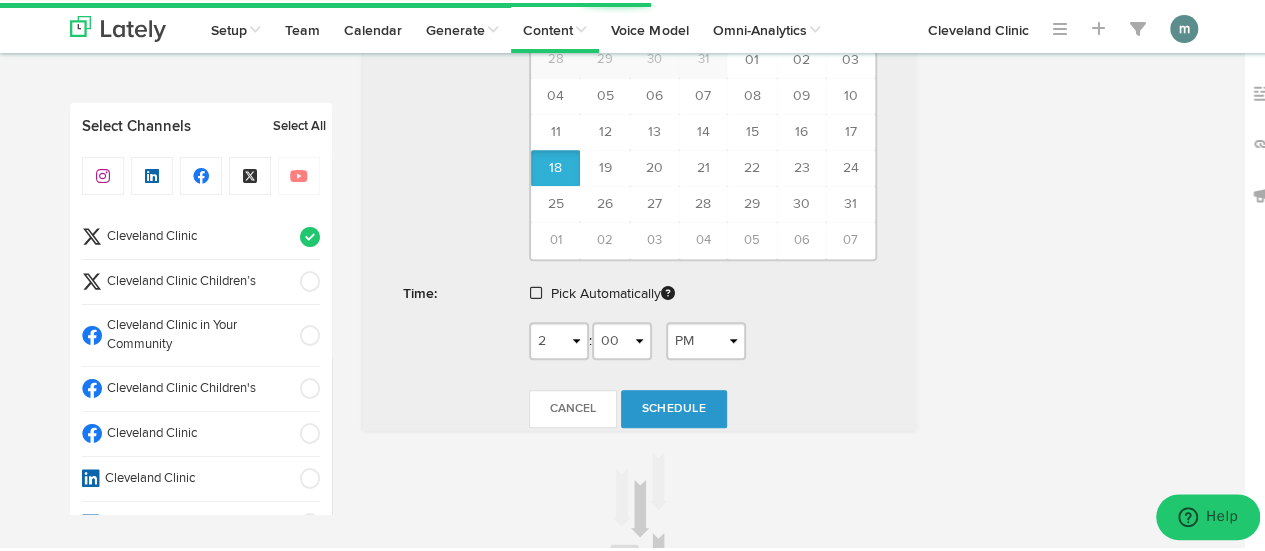 scroll, scrollTop: 790, scrollLeft: 0, axis: vertical 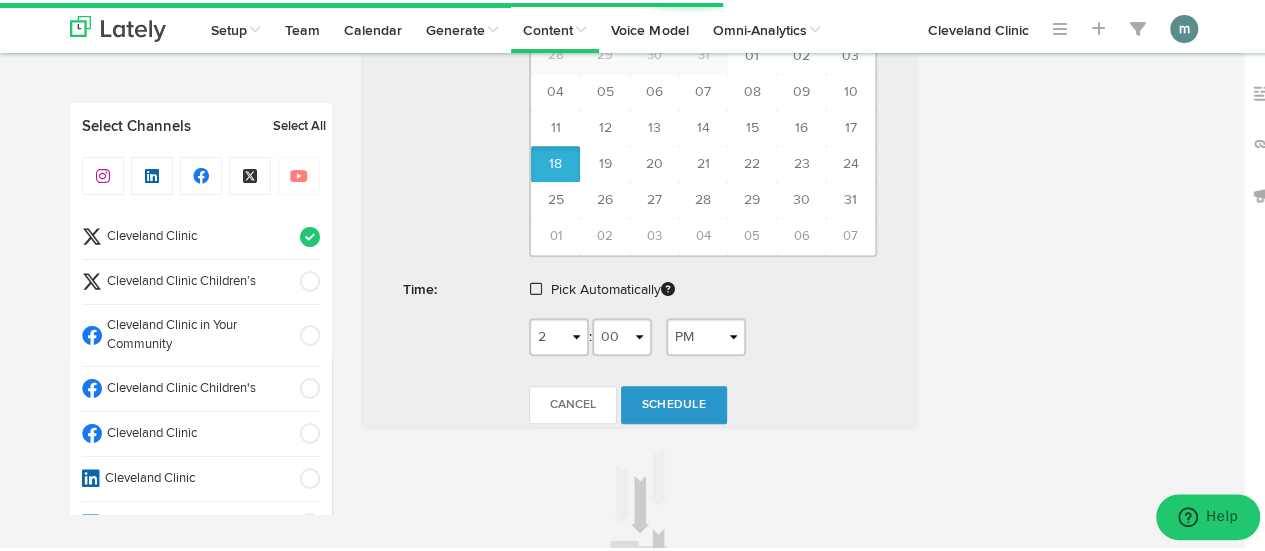 click at bounding box center [536, 286] 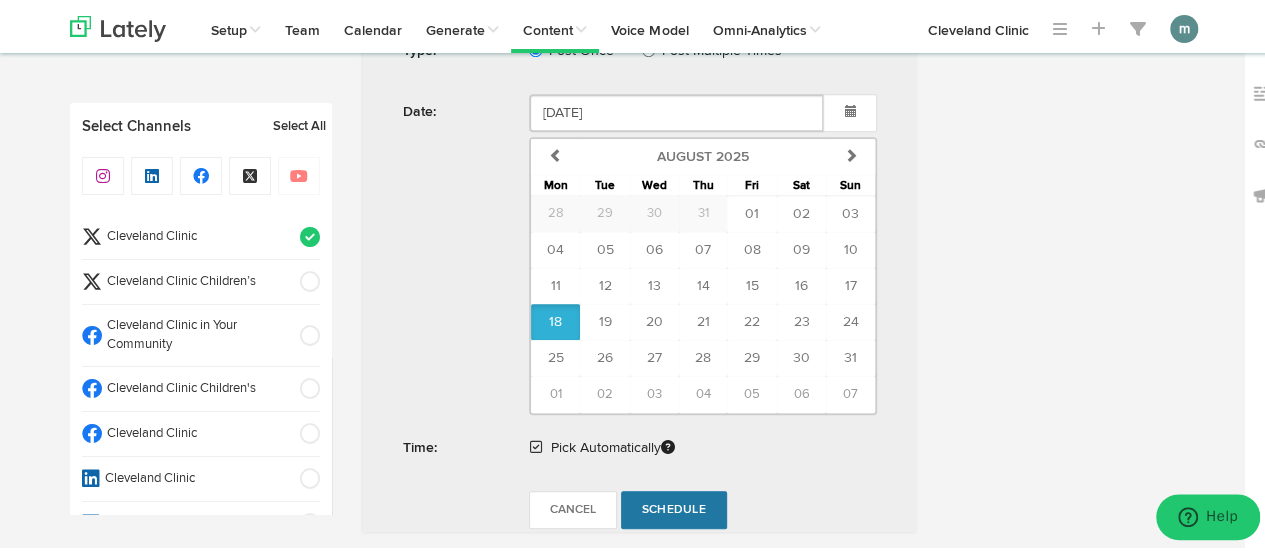 click on "Schedule" at bounding box center [674, 507] 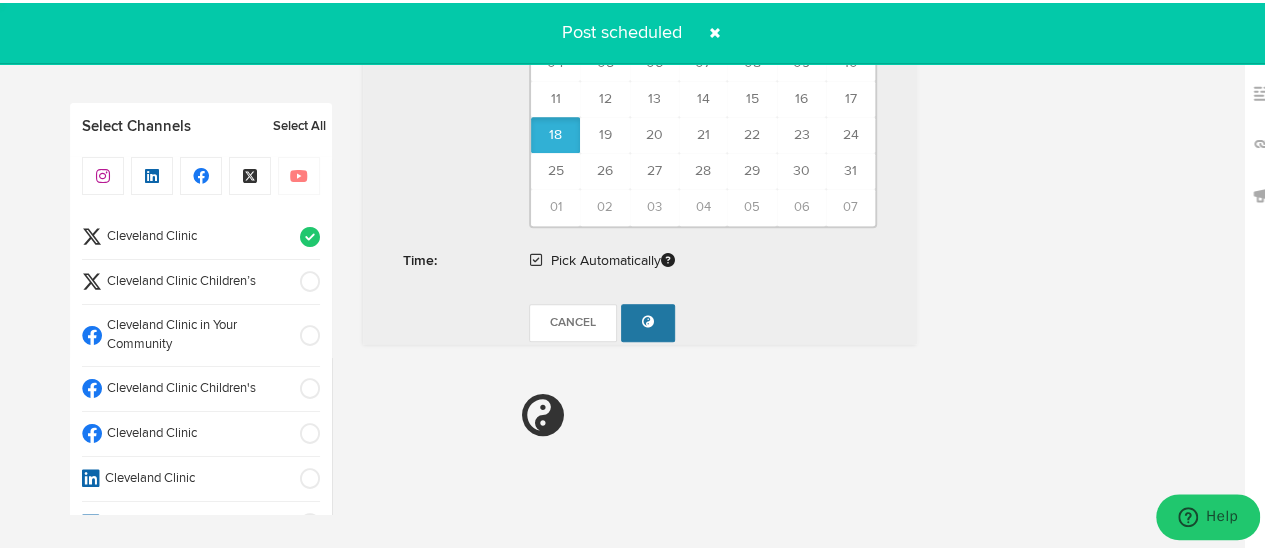 radio on "true" 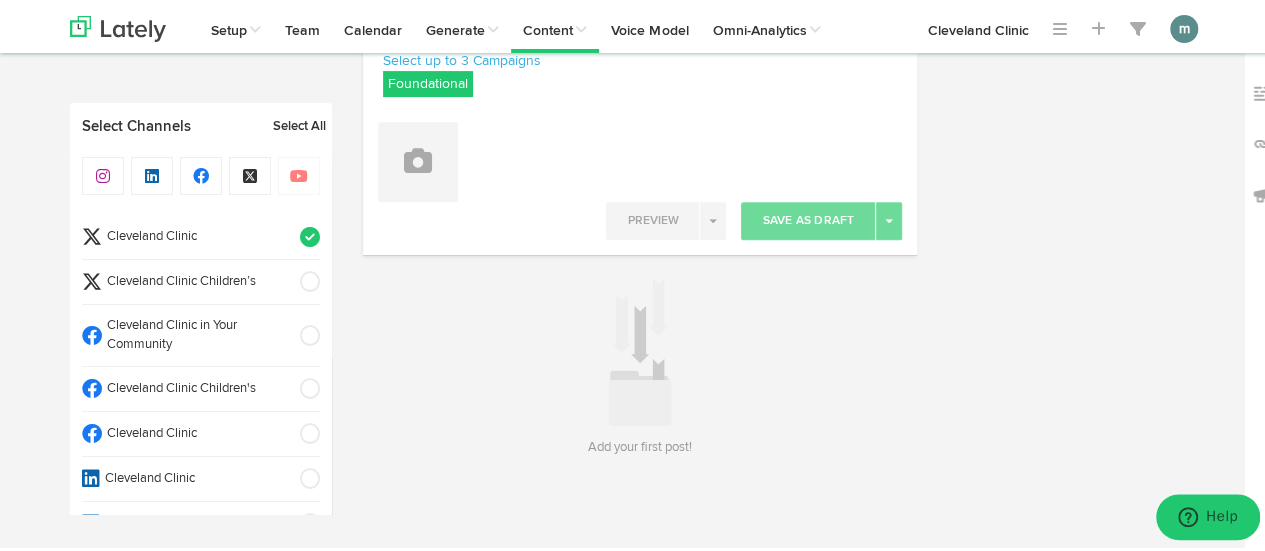 scroll, scrollTop: 295, scrollLeft: 0, axis: vertical 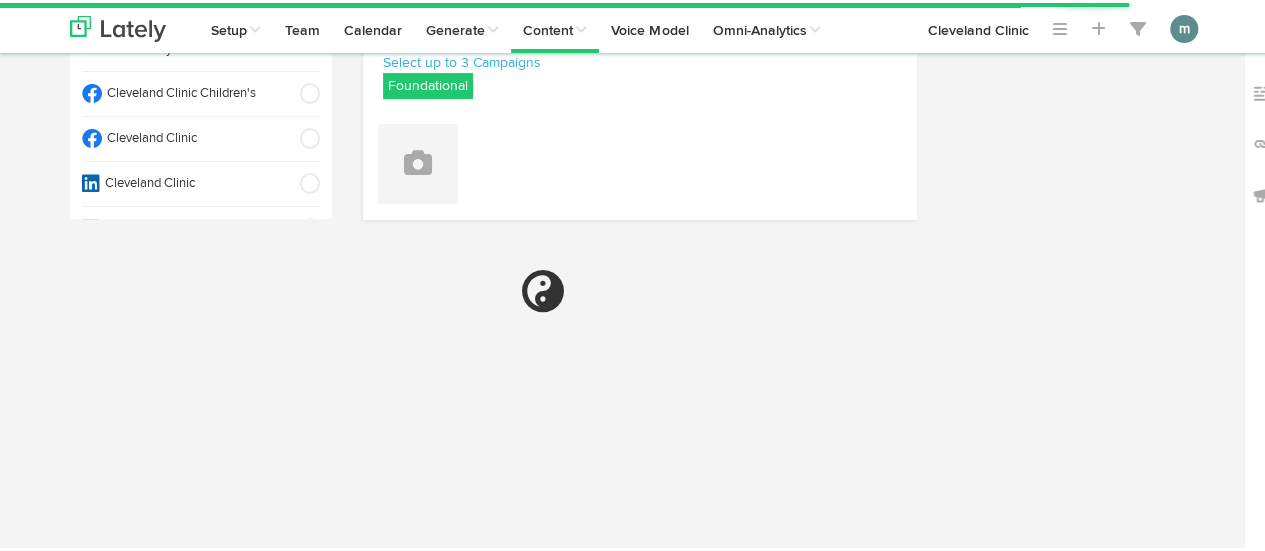 select on "2" 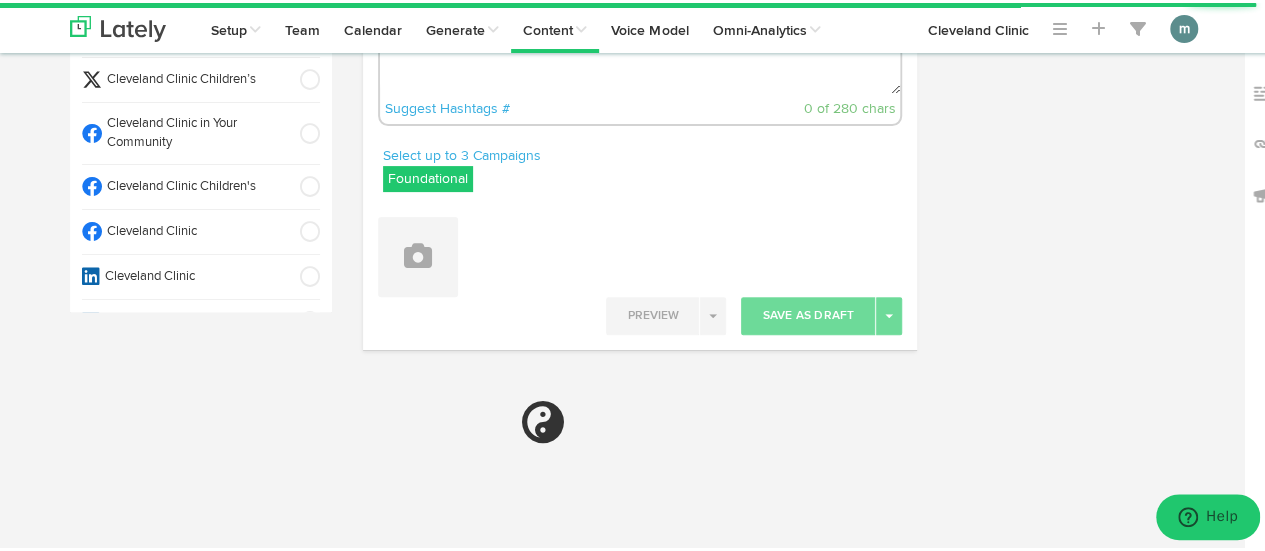 scroll, scrollTop: 0, scrollLeft: 0, axis: both 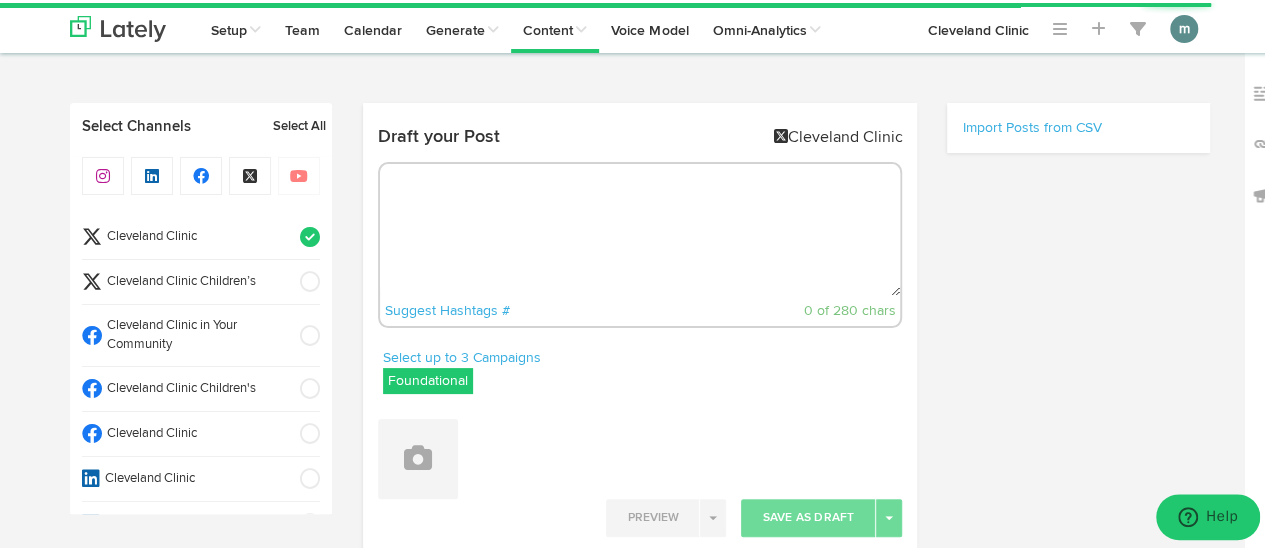 click at bounding box center (640, 227) 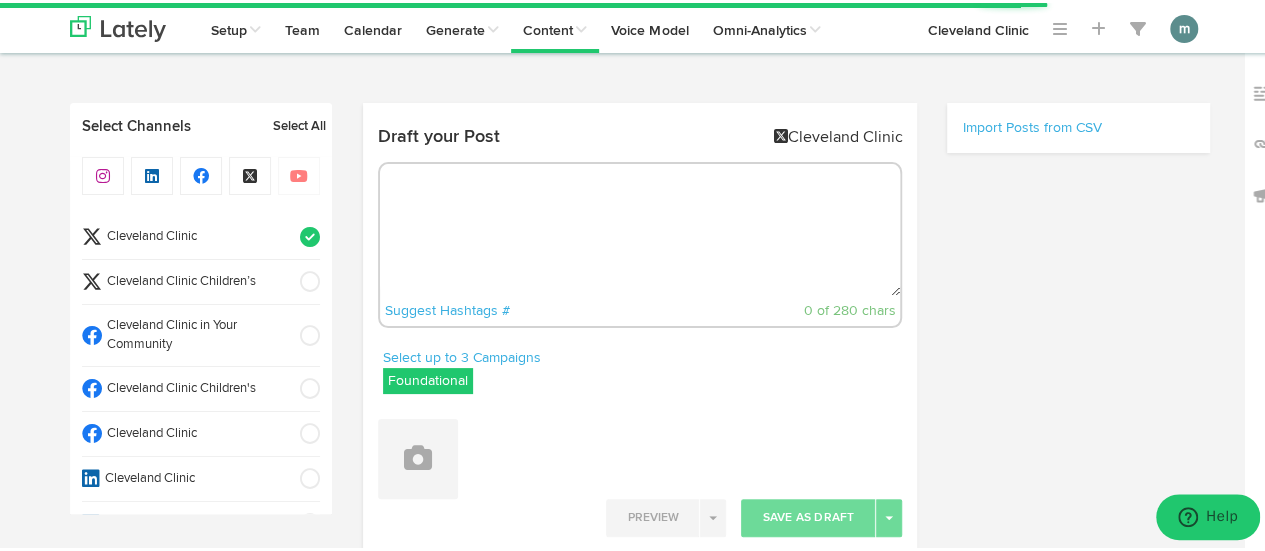 paste on "16 excellent egg substitutes: https://cle.clinic/448ytE4" 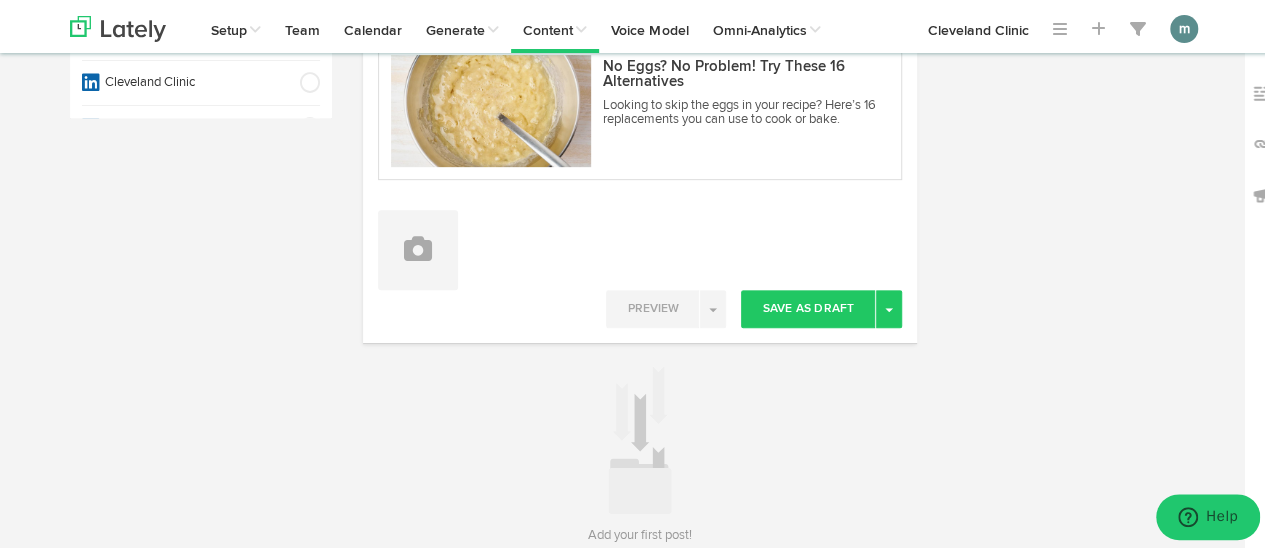 scroll, scrollTop: 400, scrollLeft: 0, axis: vertical 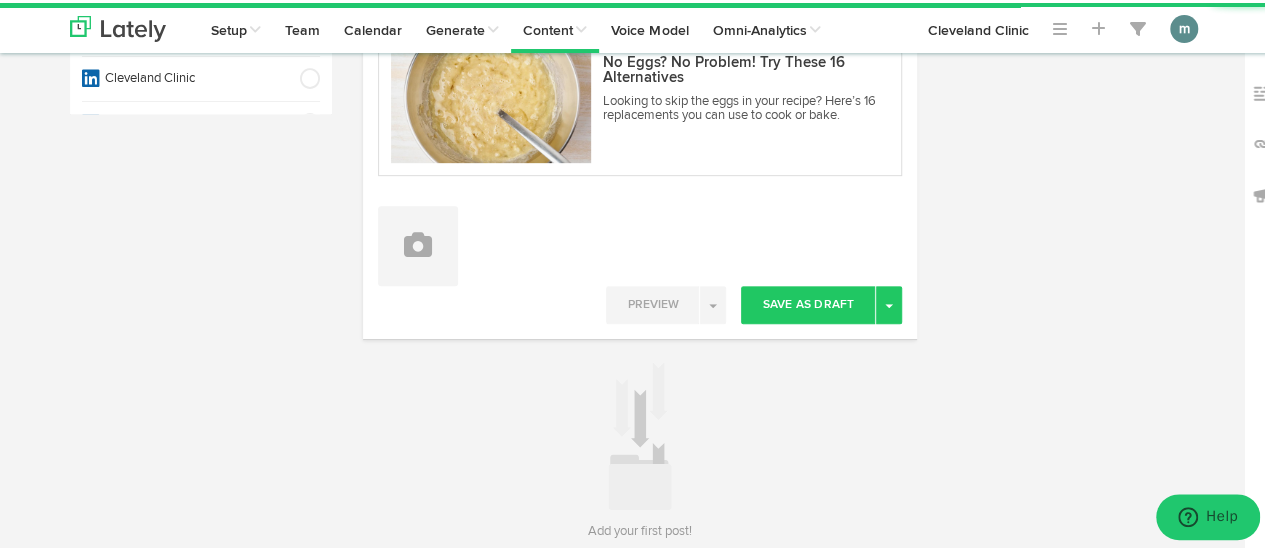 type on "16 excellent egg substitutes: https://cle.clinic/448ytE4" 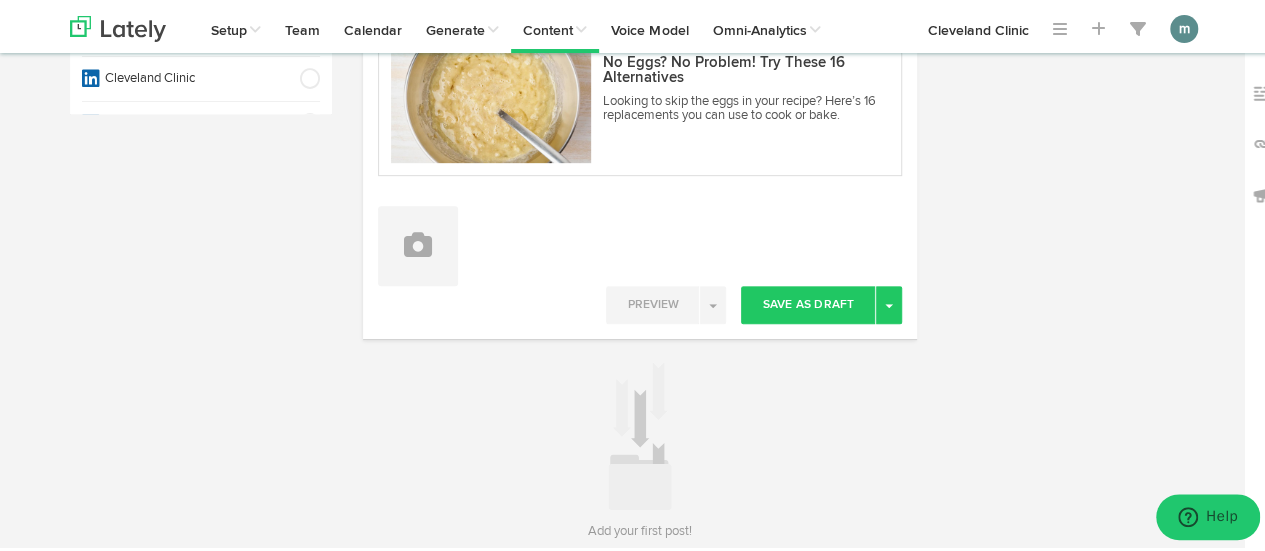 click on "Preview
Enable Live Preview
Save As Draft
Toggle Dropdown
Schedule
Queue
Save as Approved
Submit for Approval
Post Now" at bounding box center [640, 302] 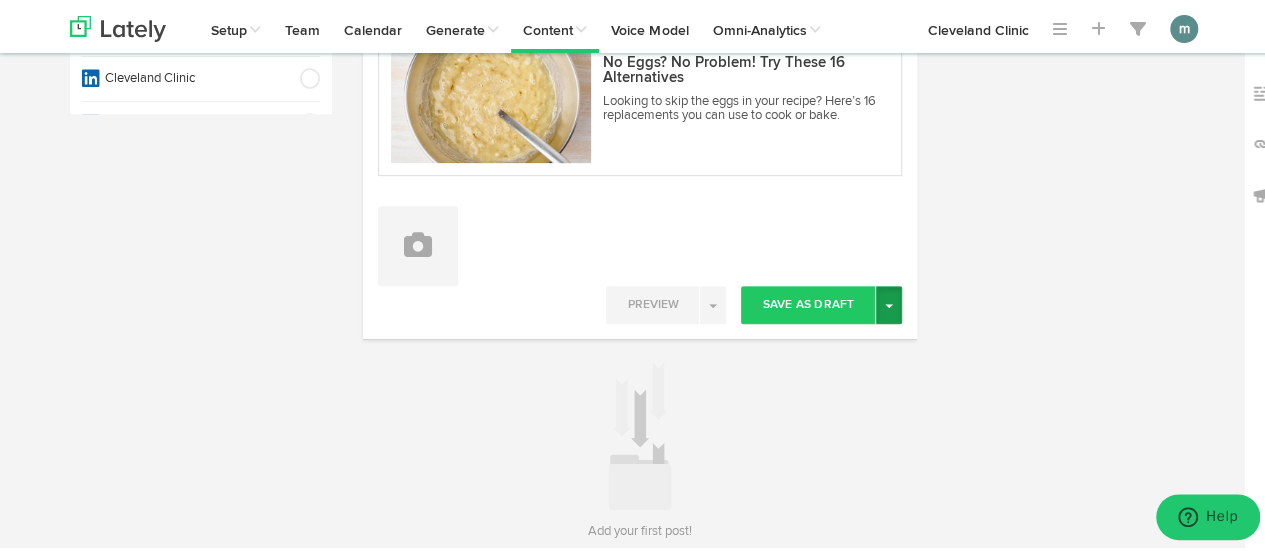 click on "Toggle Dropdown" at bounding box center [889, 302] 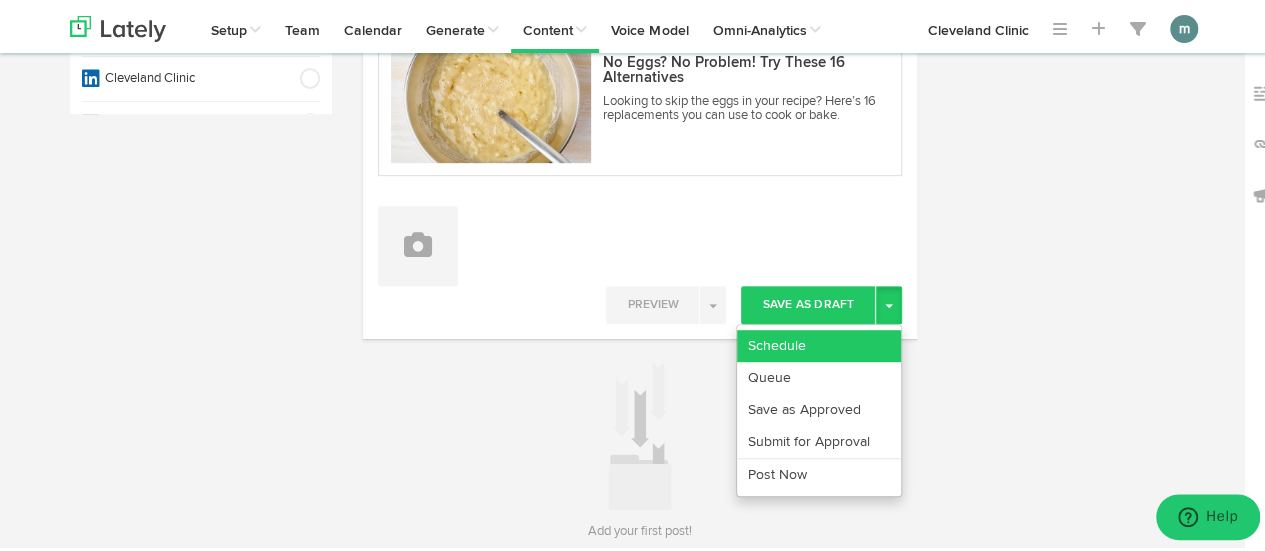click on "Schedule" at bounding box center [819, 343] 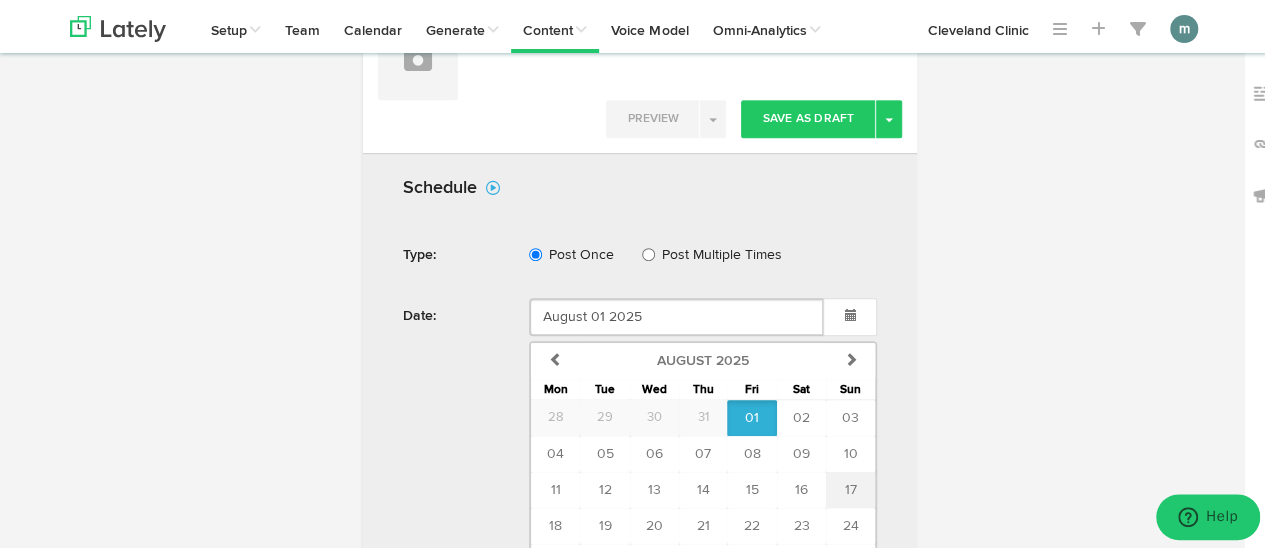scroll, scrollTop: 700, scrollLeft: 0, axis: vertical 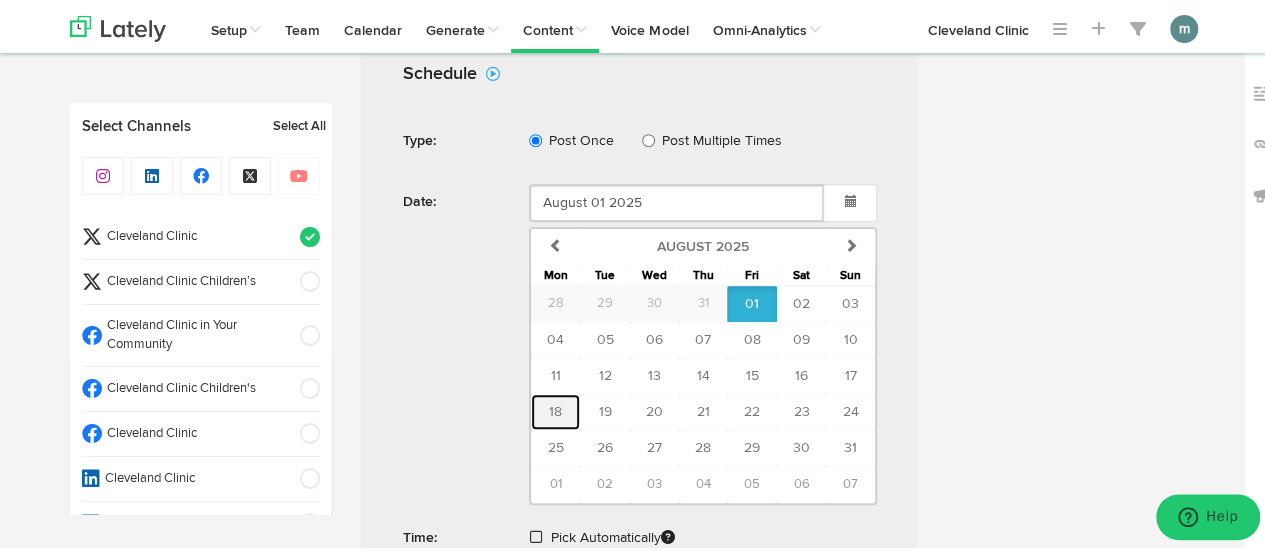 click on "18" at bounding box center [555, 409] 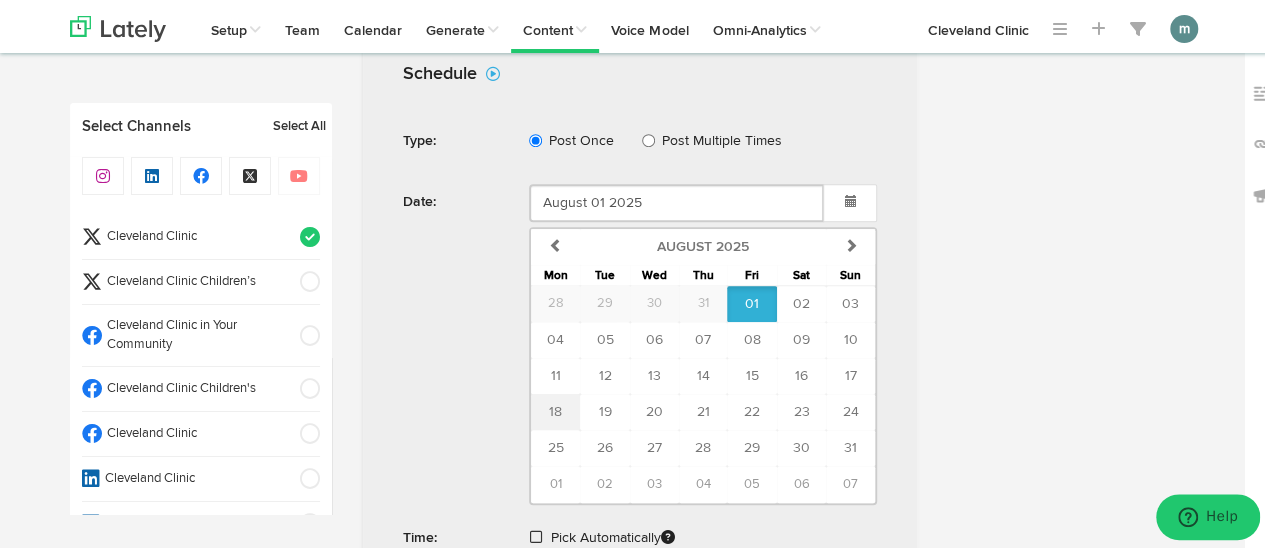 type on "[DATE]" 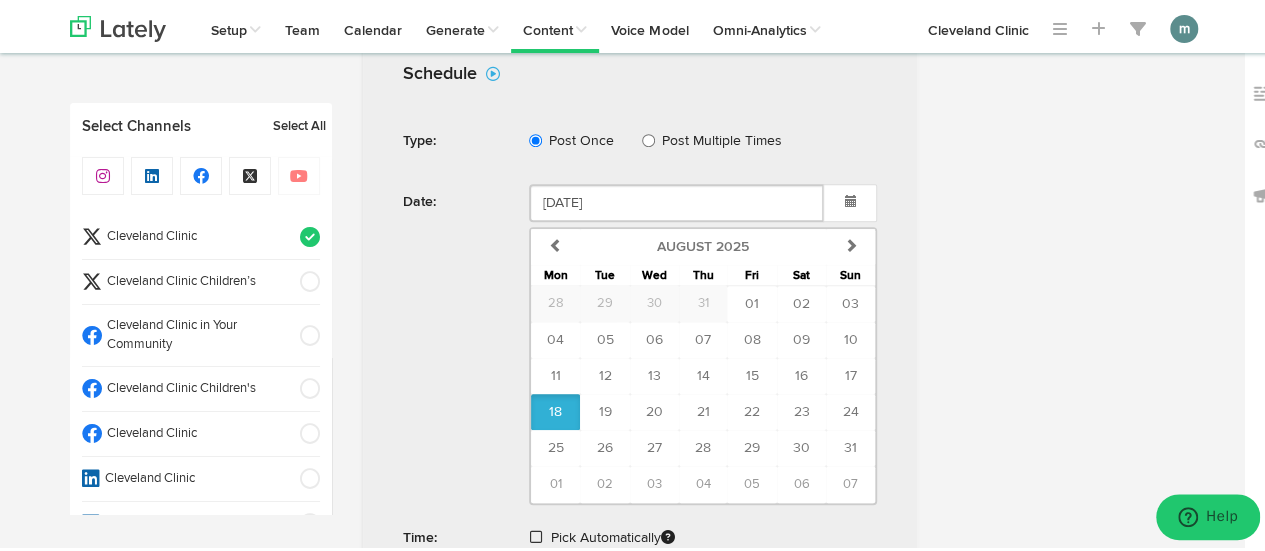scroll, scrollTop: 800, scrollLeft: 0, axis: vertical 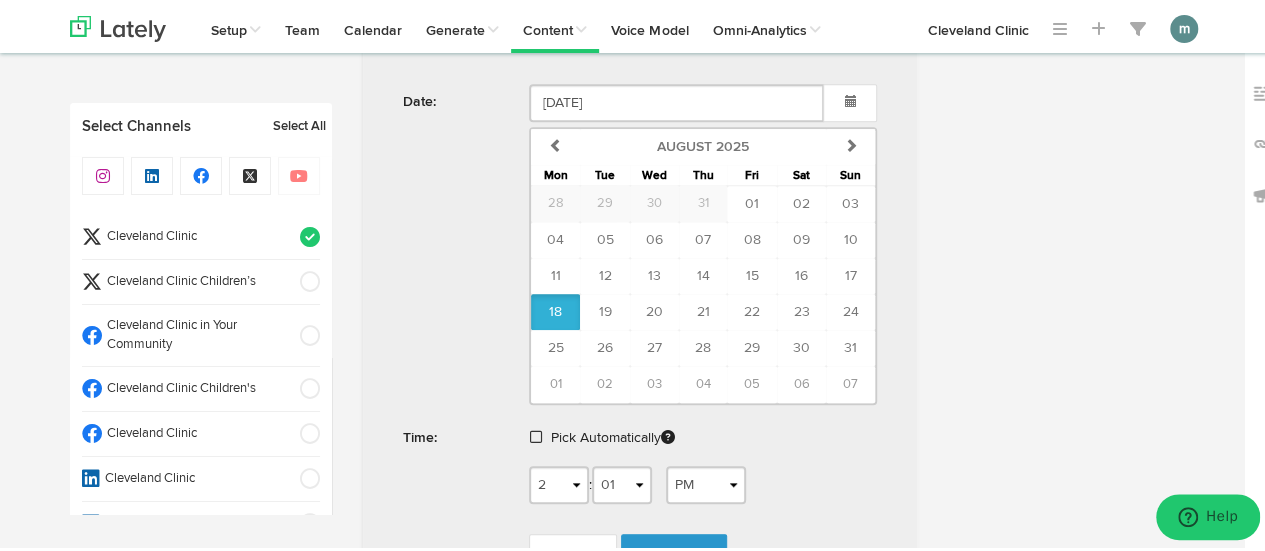 click at bounding box center (536, 434) 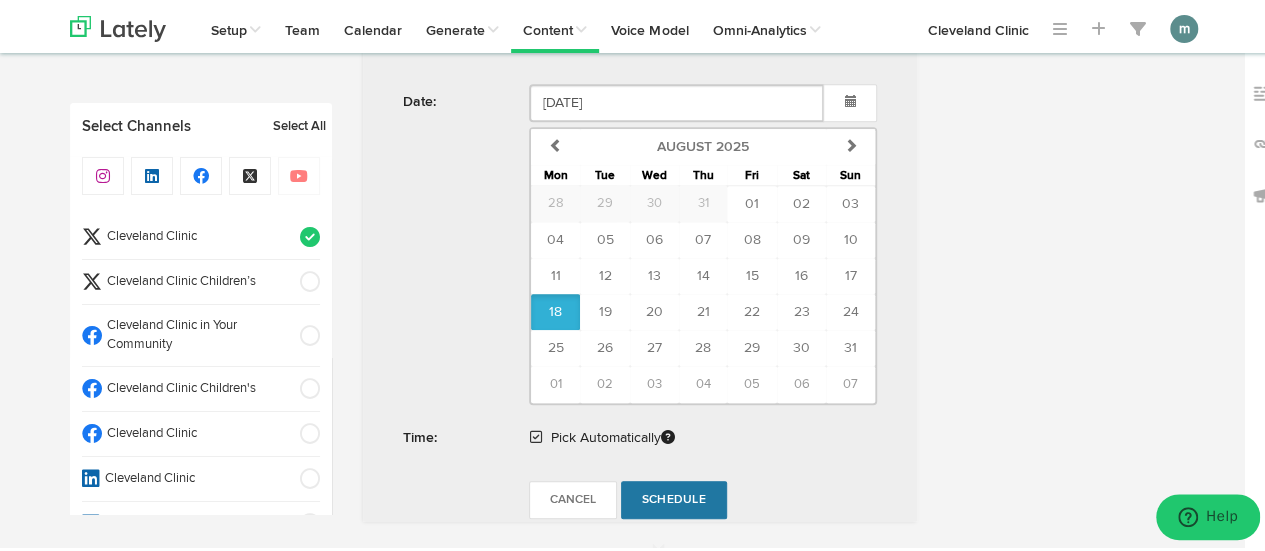 click on "Schedule" at bounding box center (674, 497) 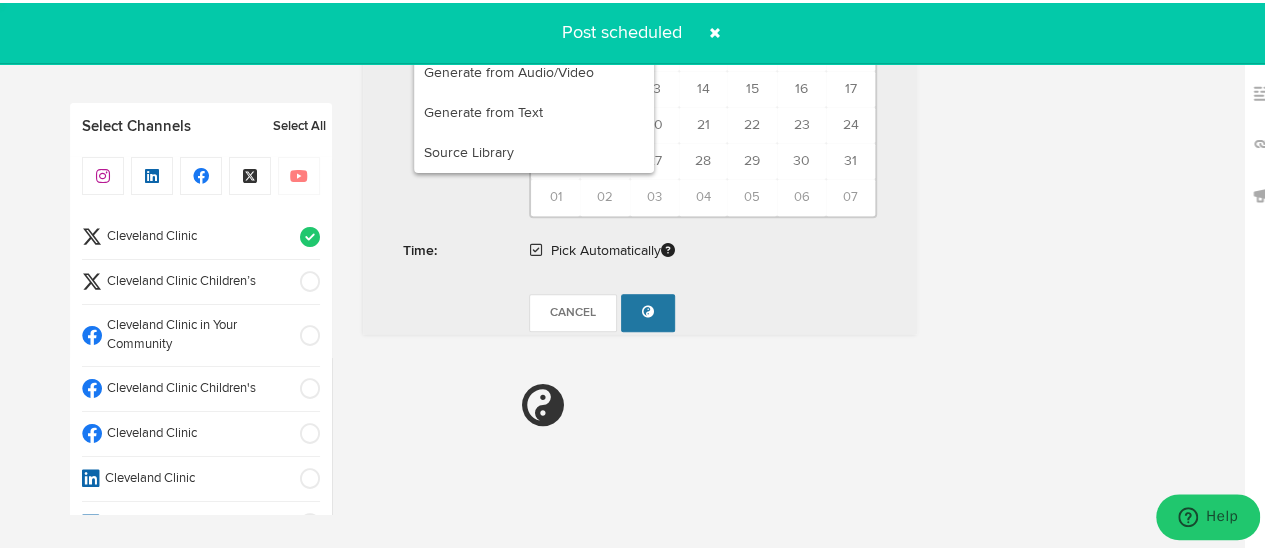 radio on "true" 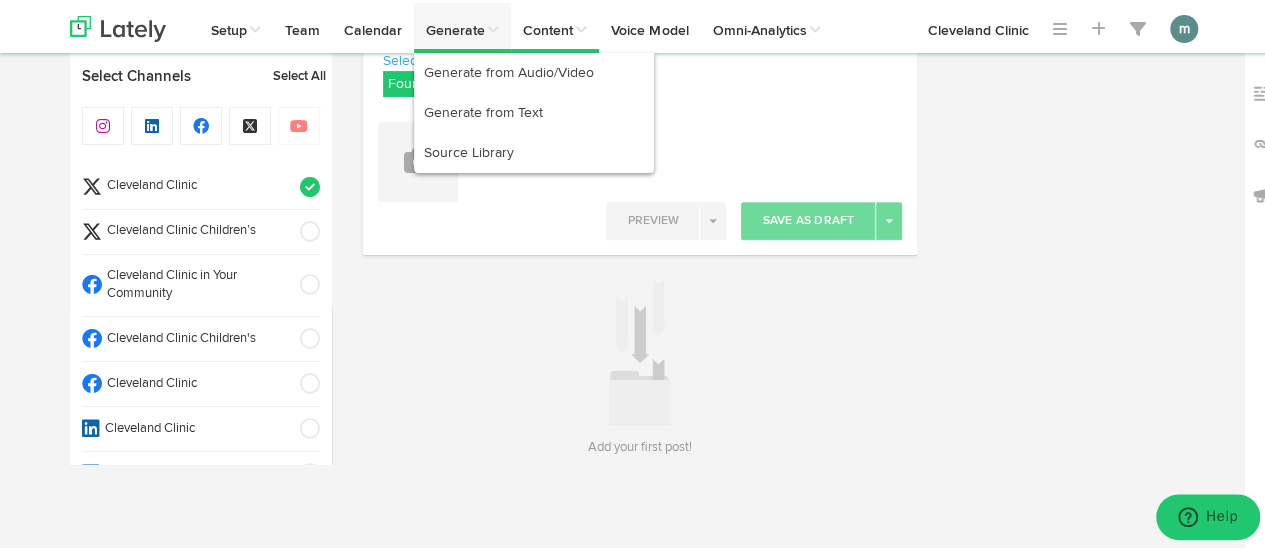 scroll, scrollTop: 295, scrollLeft: 0, axis: vertical 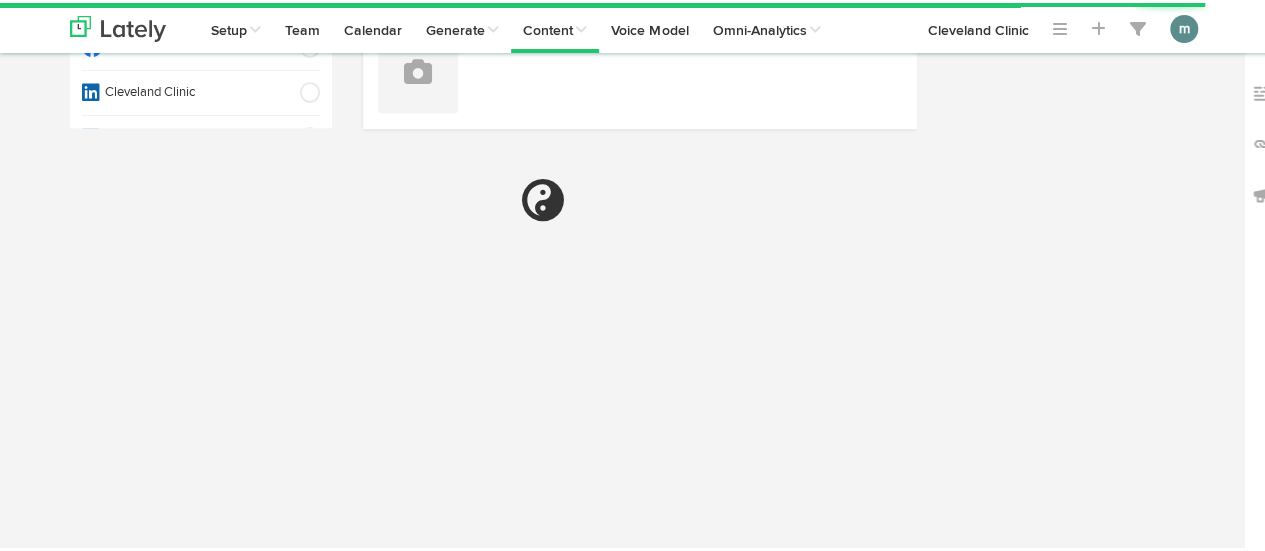 select on "2" 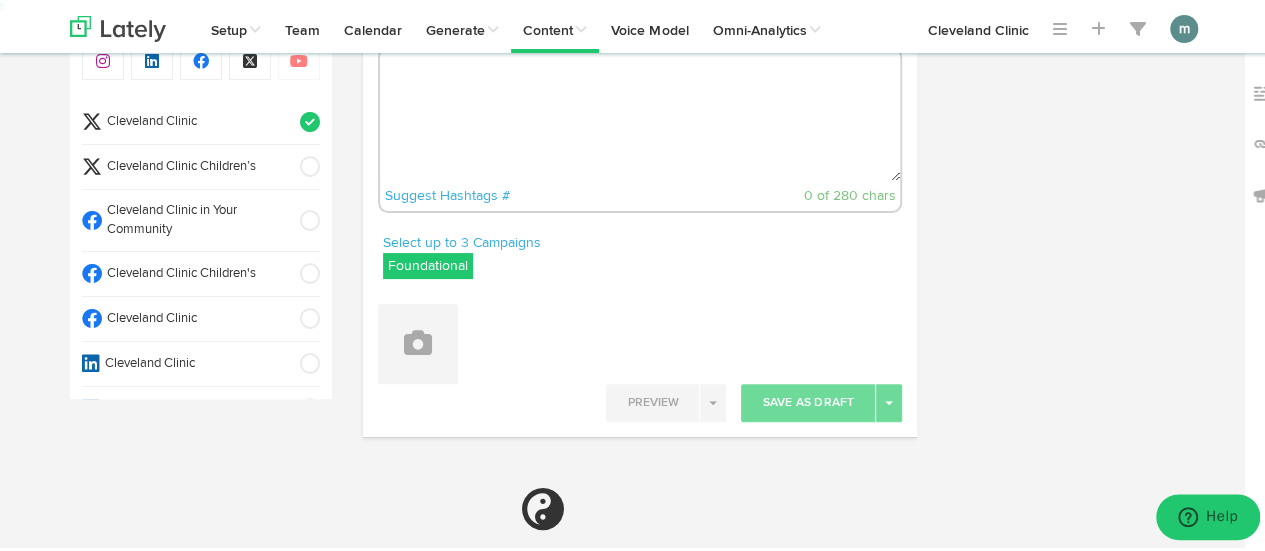 scroll, scrollTop: 0, scrollLeft: 0, axis: both 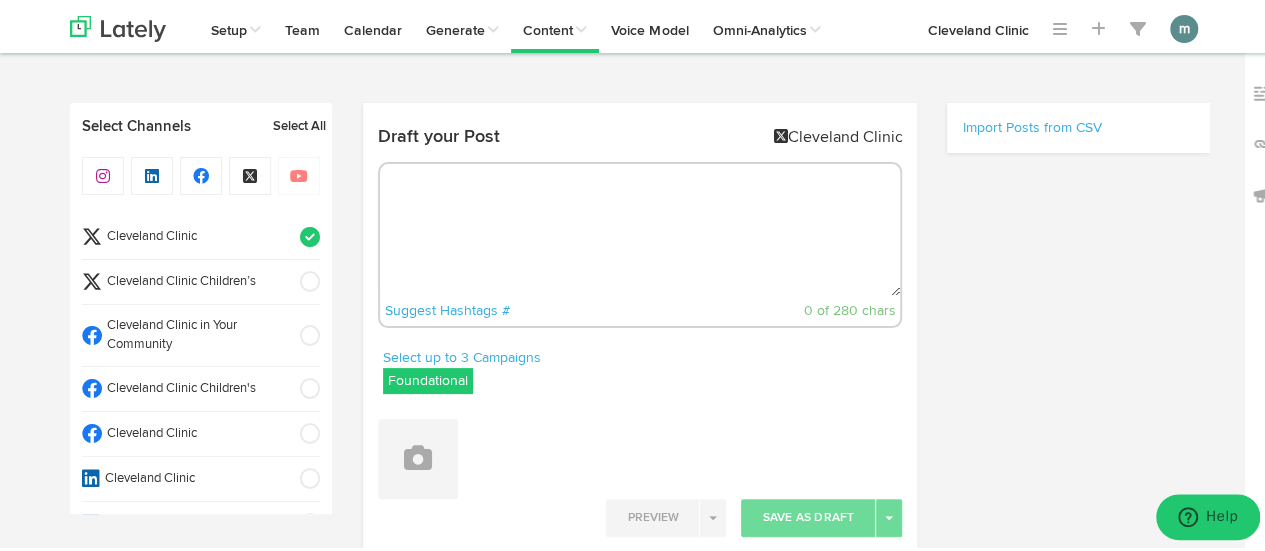 click at bounding box center [640, 227] 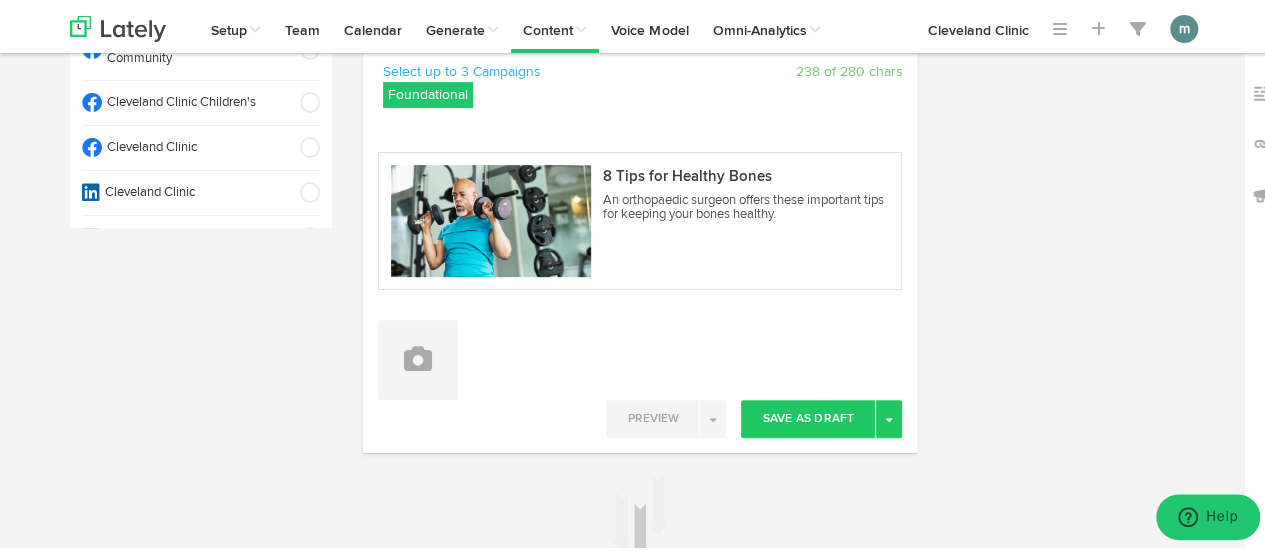 scroll, scrollTop: 300, scrollLeft: 0, axis: vertical 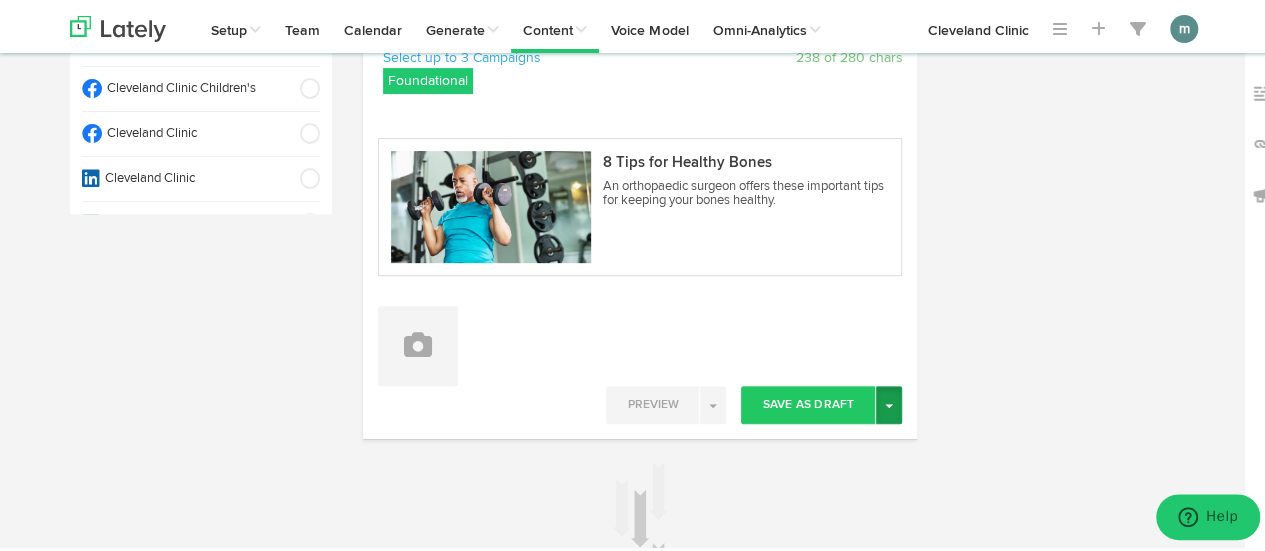 type on "As you age, your bones become thinner and lose their density.
Fortunately, you can take steps early on to strengthen your bone health and prevent osteopenia (bone thinning) and osteoporosis (late-stage bone loss). https://cle.clinic/3T5vi9N" 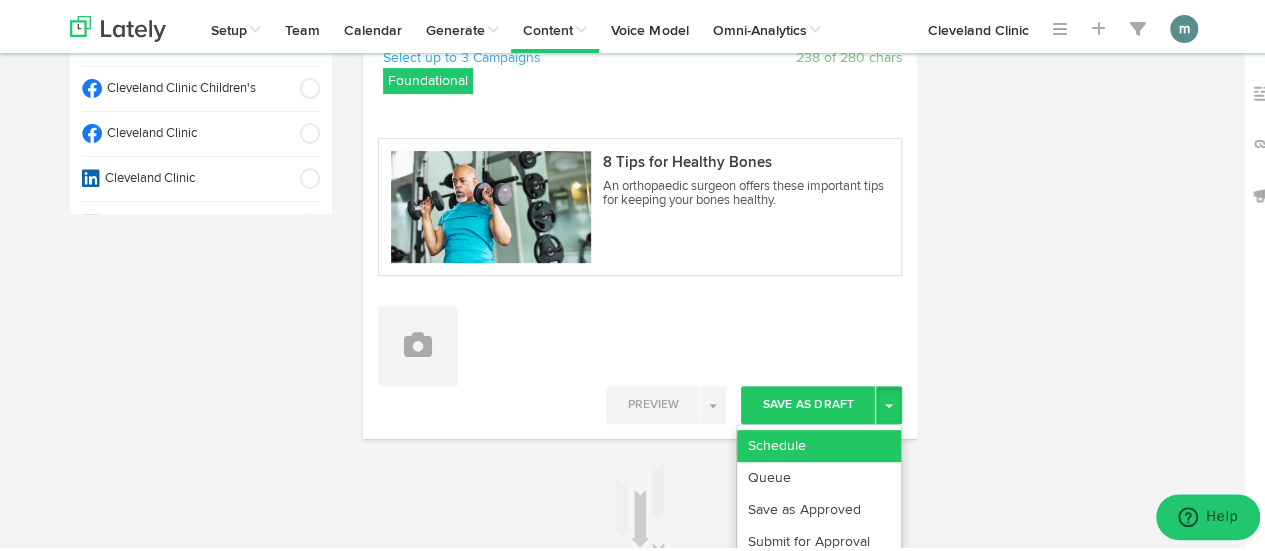 click on "Schedule" at bounding box center (819, 443) 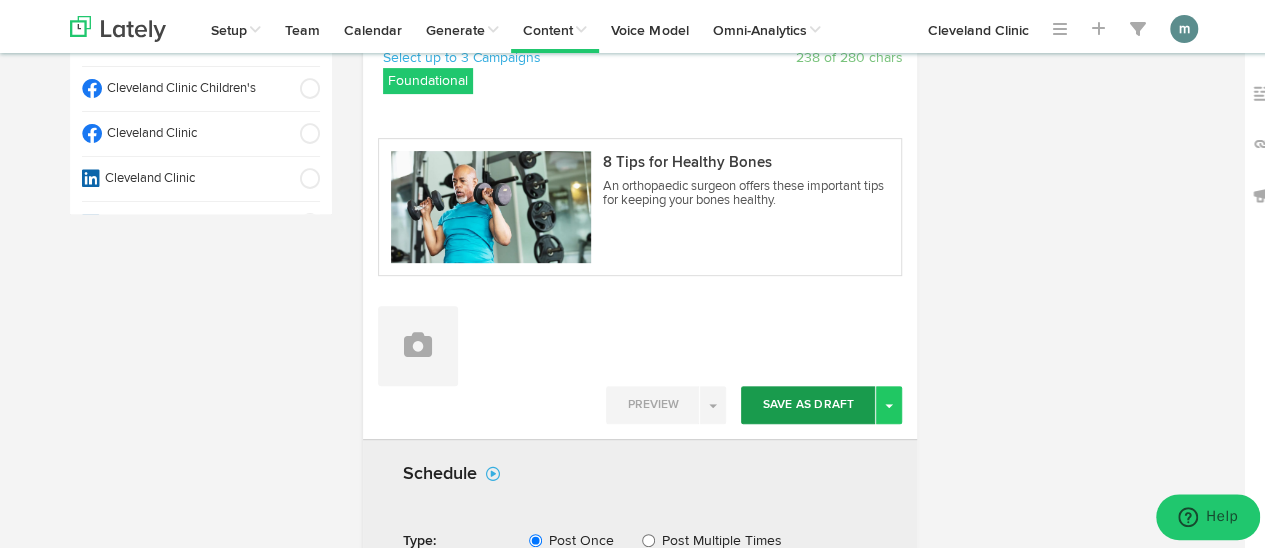scroll, scrollTop: 600, scrollLeft: 0, axis: vertical 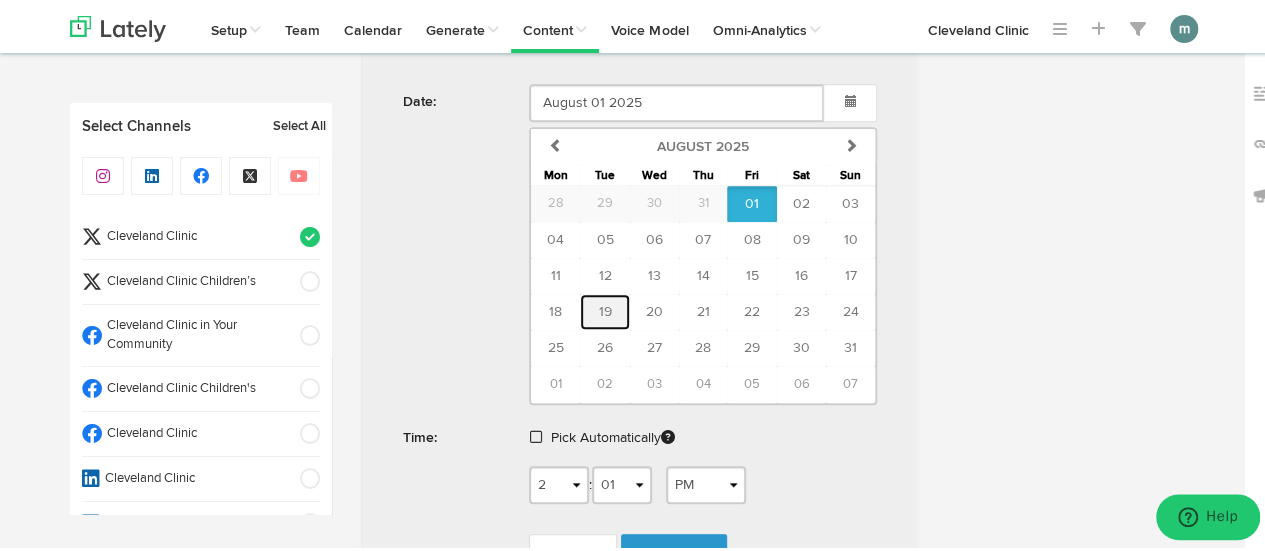 click on "19" at bounding box center (604, 309) 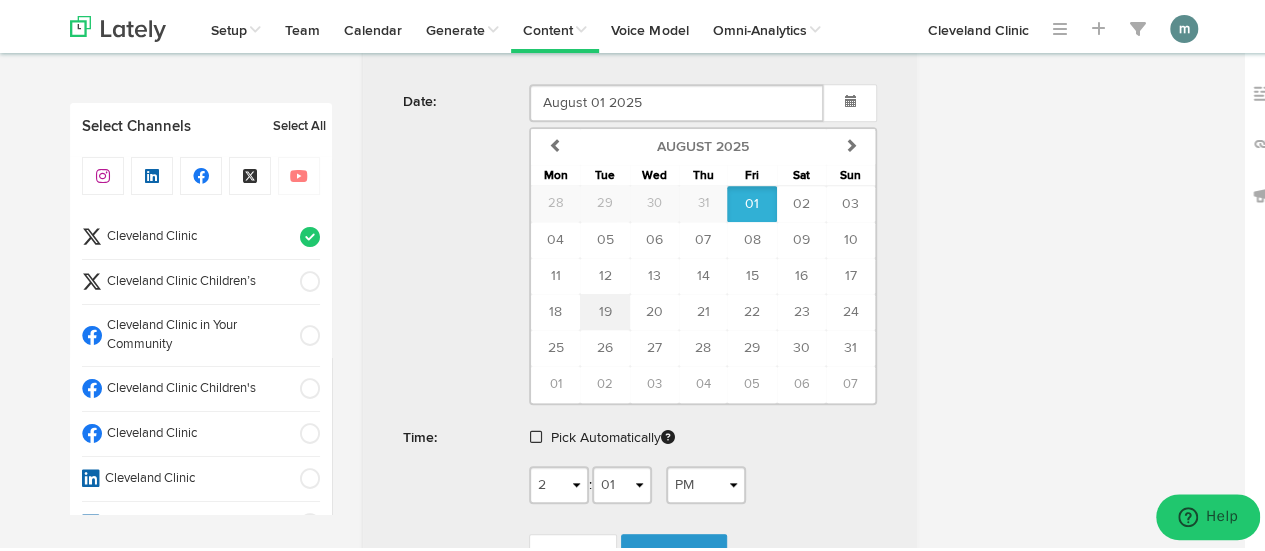 type on "August 19 2025" 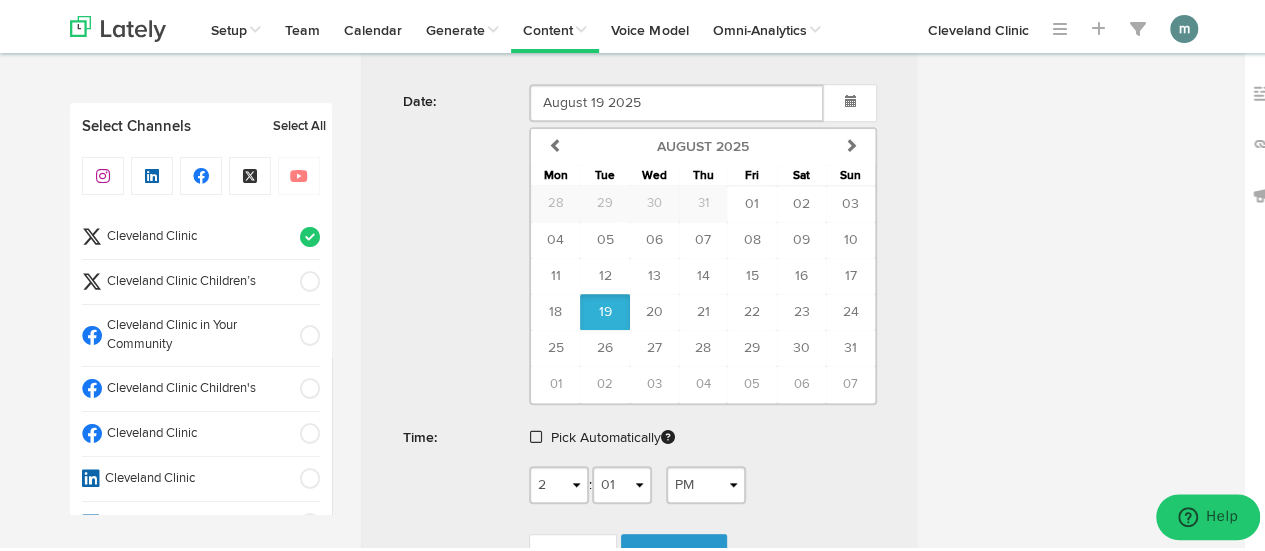 click at bounding box center [536, 434] 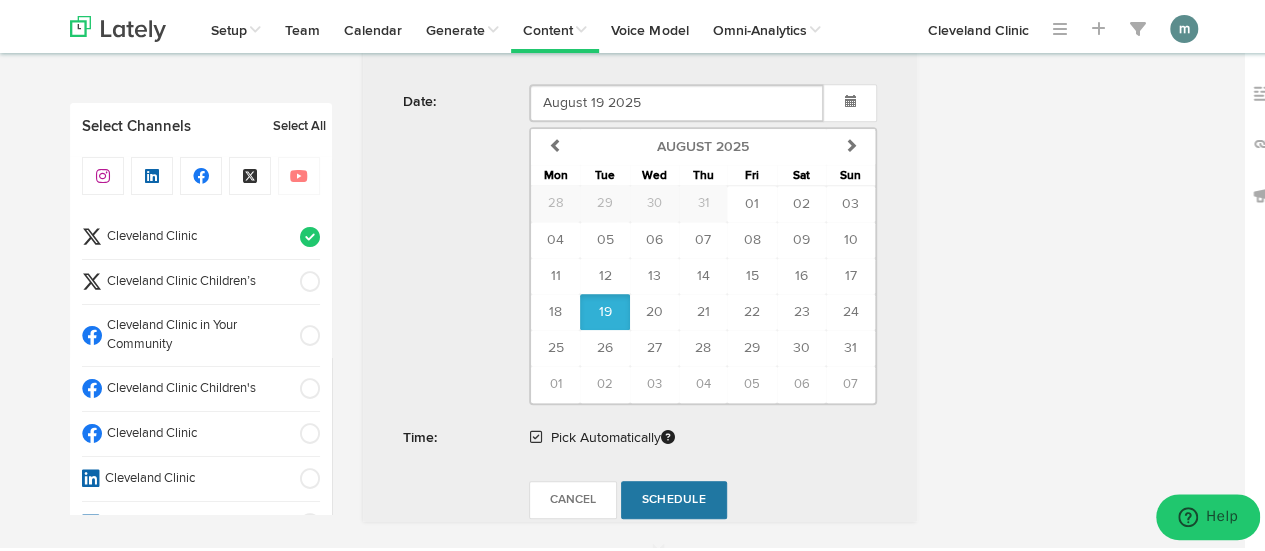 click on "Schedule" at bounding box center [674, 497] 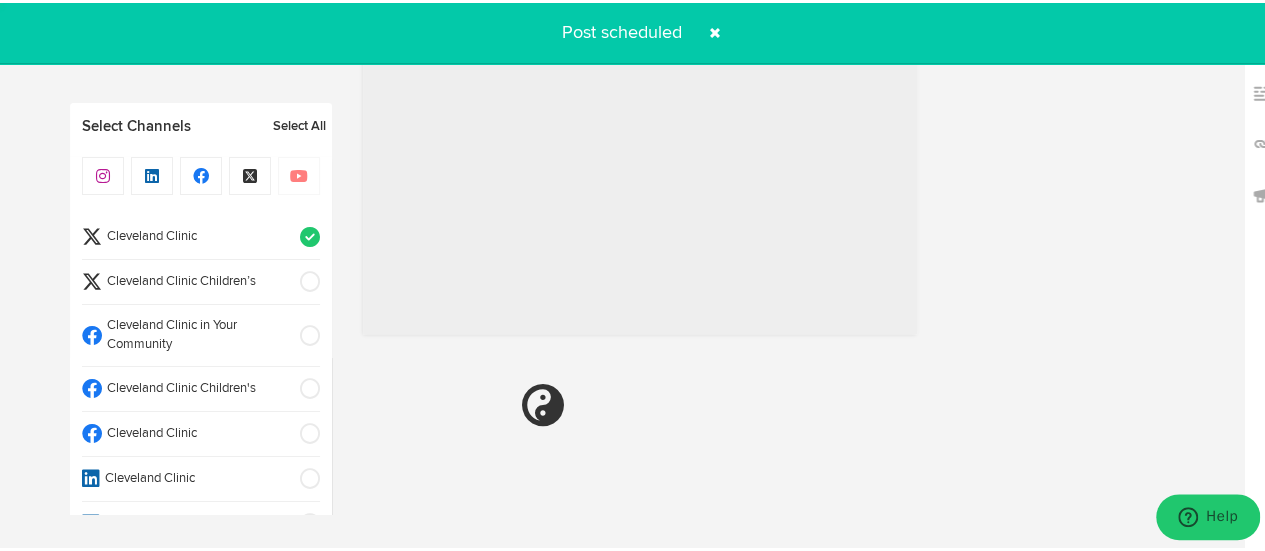 radio on "true" 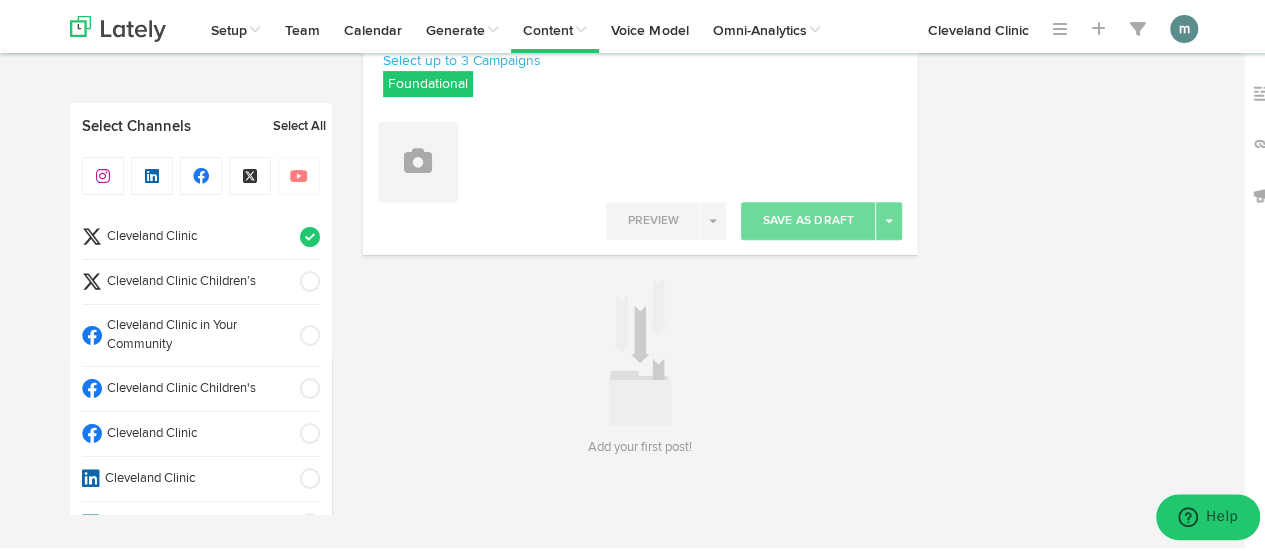 scroll, scrollTop: 295, scrollLeft: 0, axis: vertical 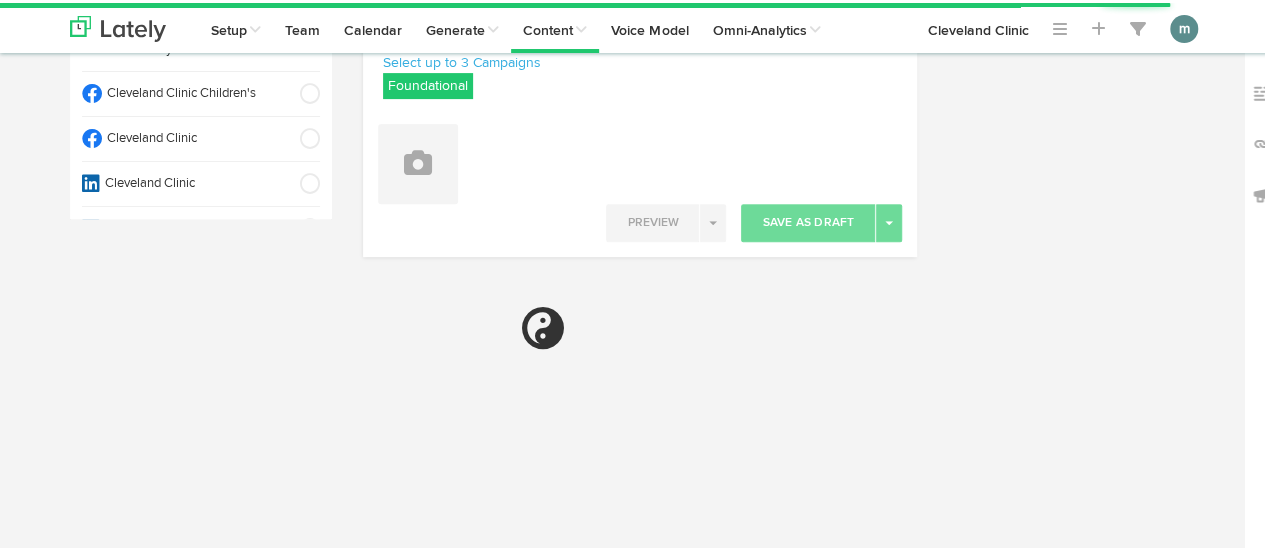 radio on "true" 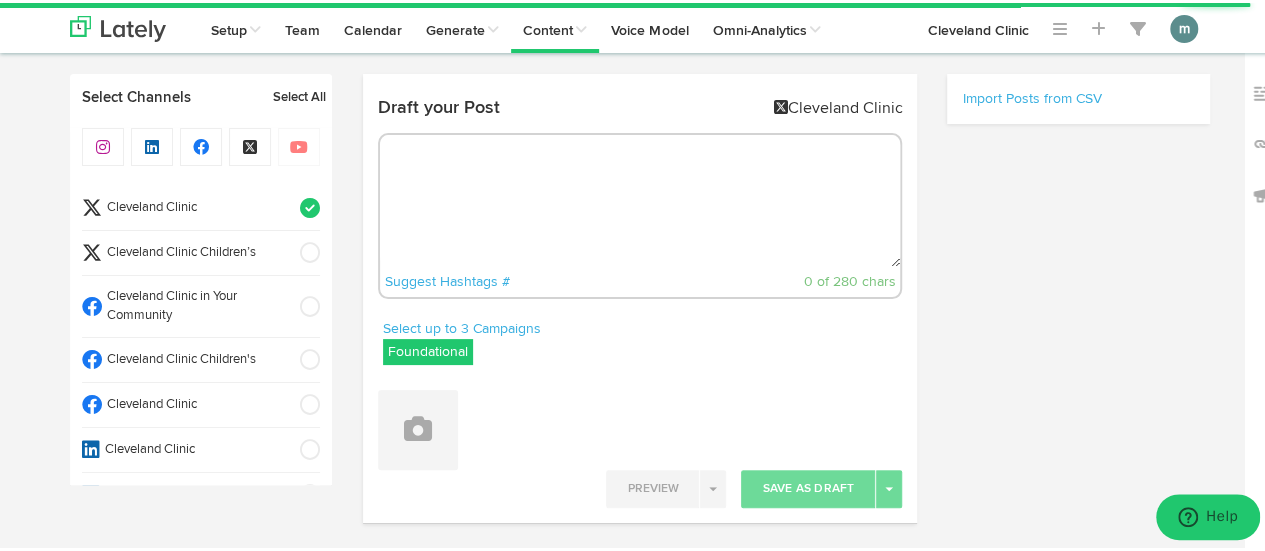 scroll, scrollTop: 0, scrollLeft: 0, axis: both 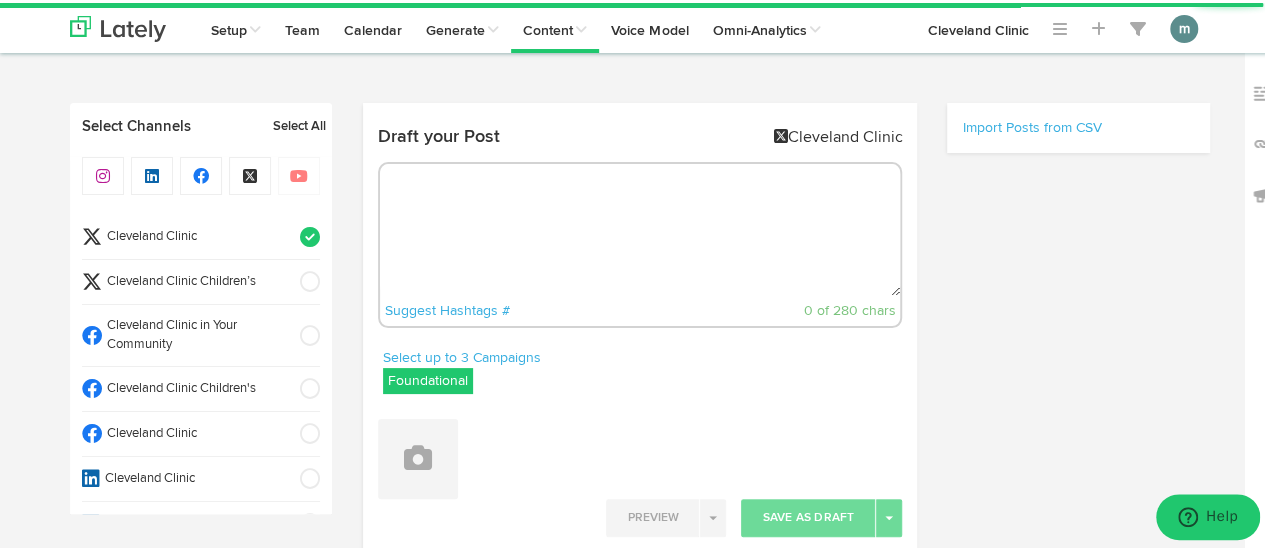 click at bounding box center [640, 227] 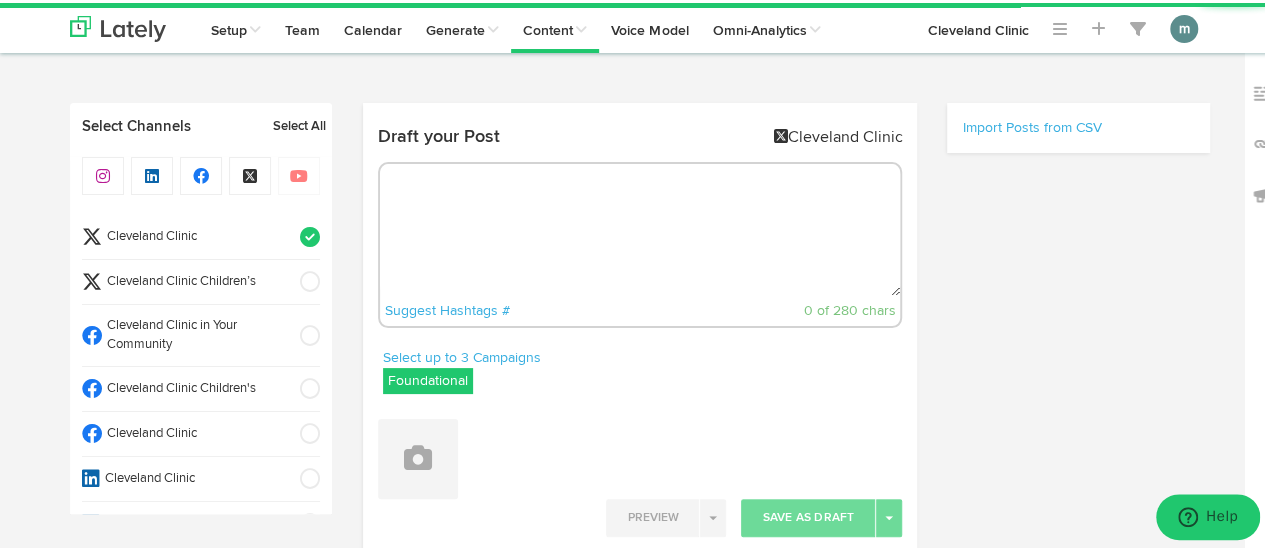 paste on "Read about all the ways music impacts your brain and how it can actually help heal your brain, too. https://cle.clinic/41priFt" 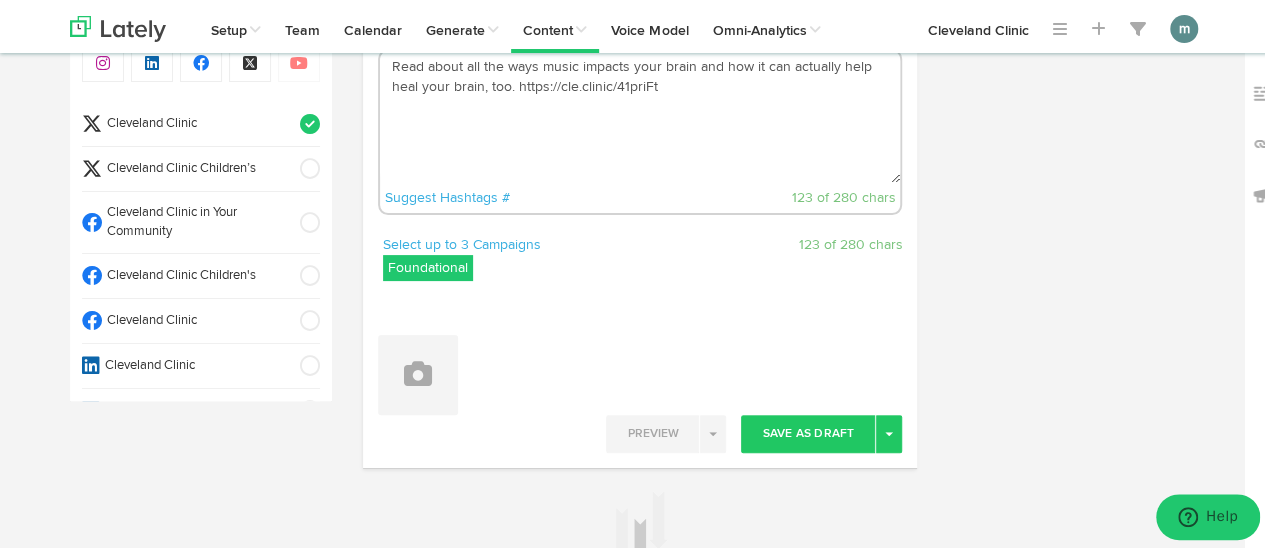 scroll, scrollTop: 300, scrollLeft: 0, axis: vertical 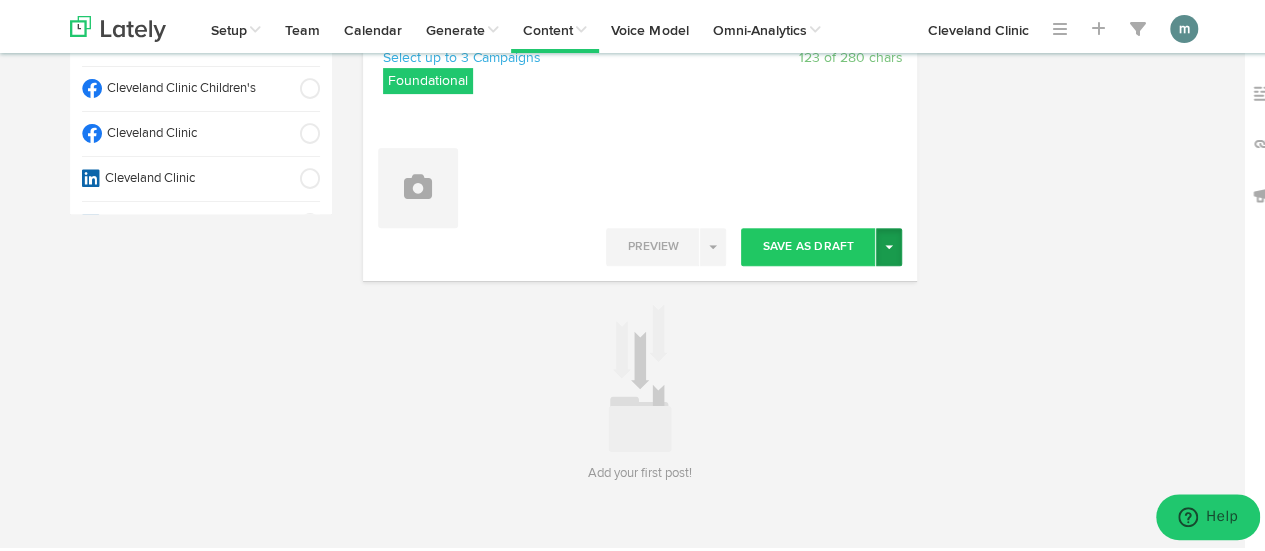 type on "Read about all the ways music impacts your brain and how it can actually help heal your brain, too. https://cle.clinic/41priFt" 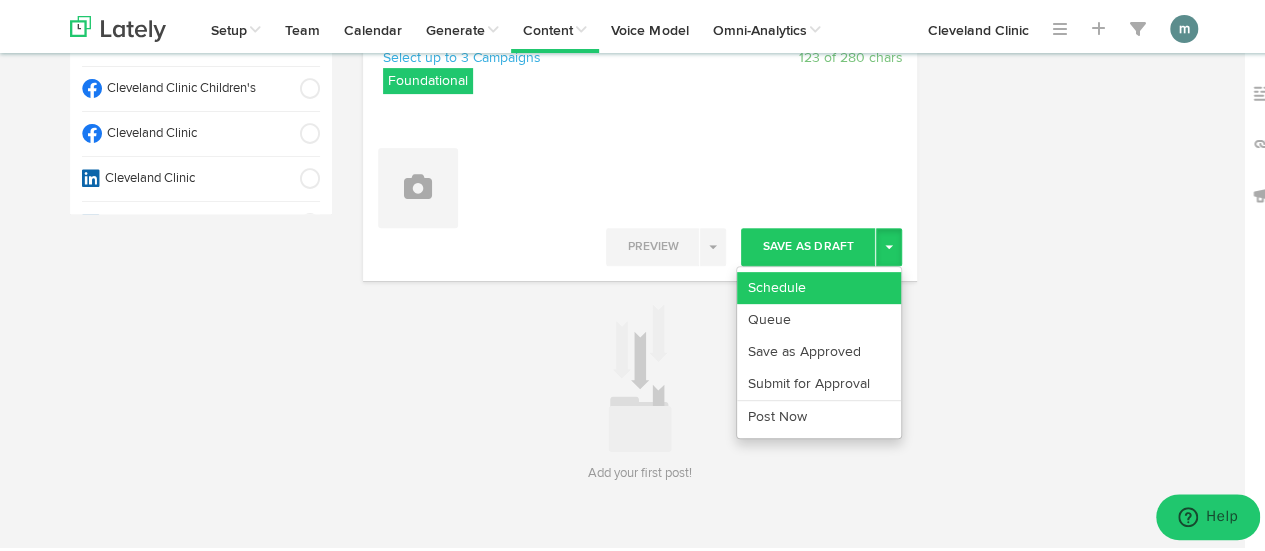 click on "Schedule" at bounding box center [819, 285] 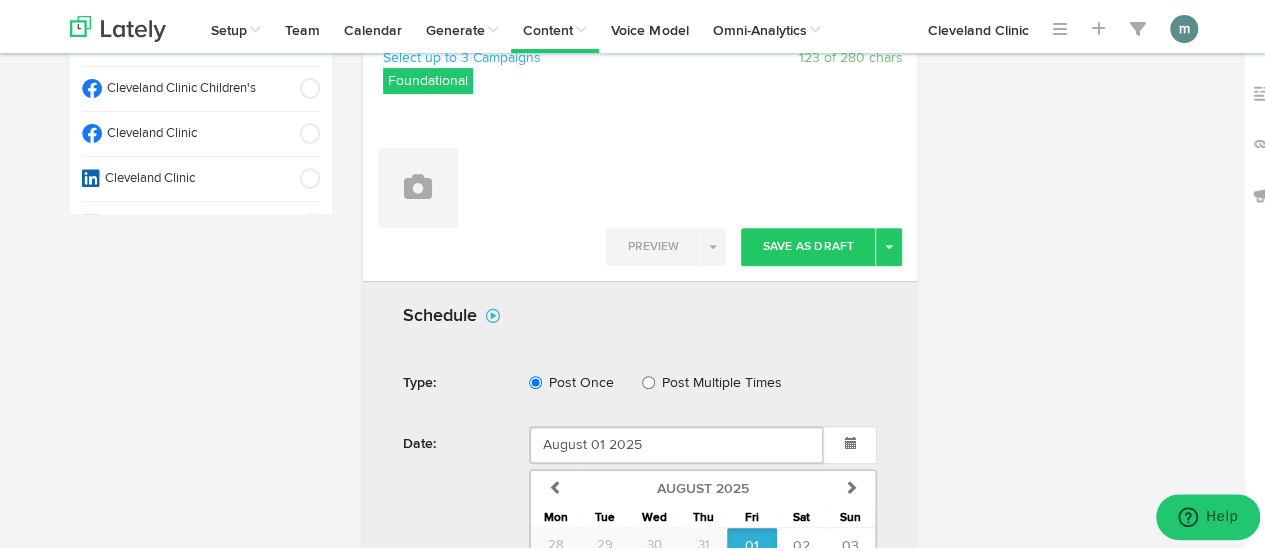 scroll, scrollTop: 600, scrollLeft: 0, axis: vertical 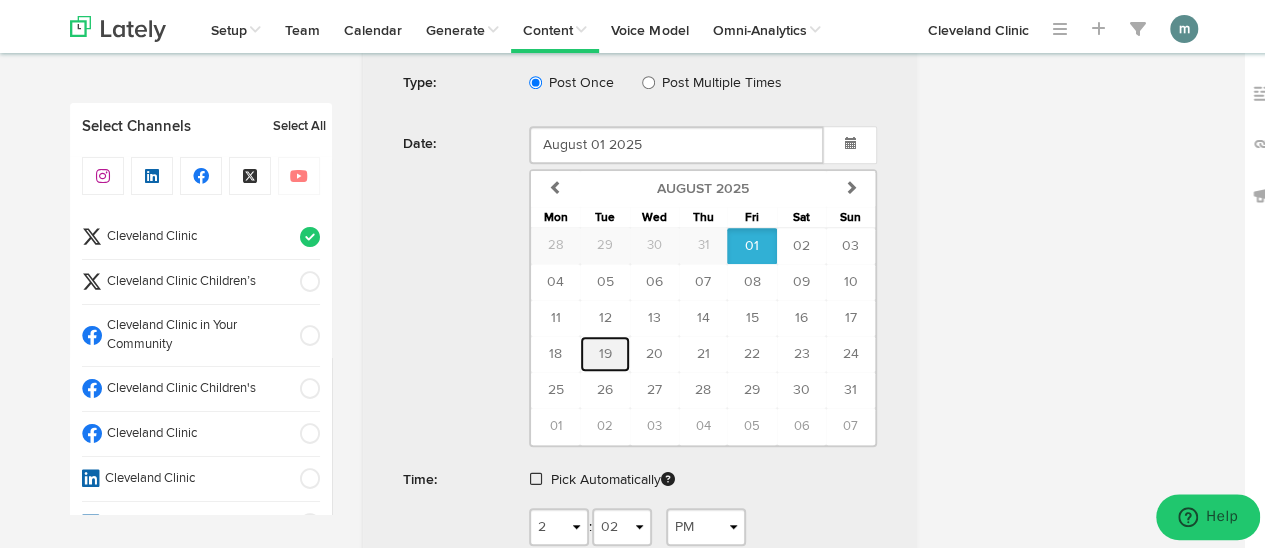 click on "19" at bounding box center [604, 351] 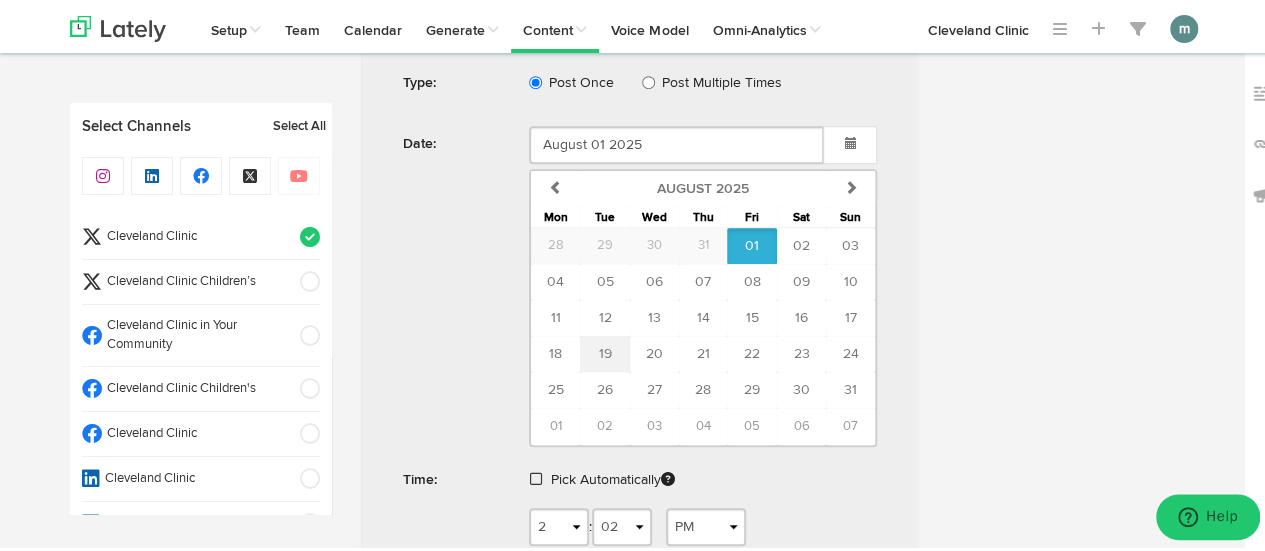 type on "August 19 2025" 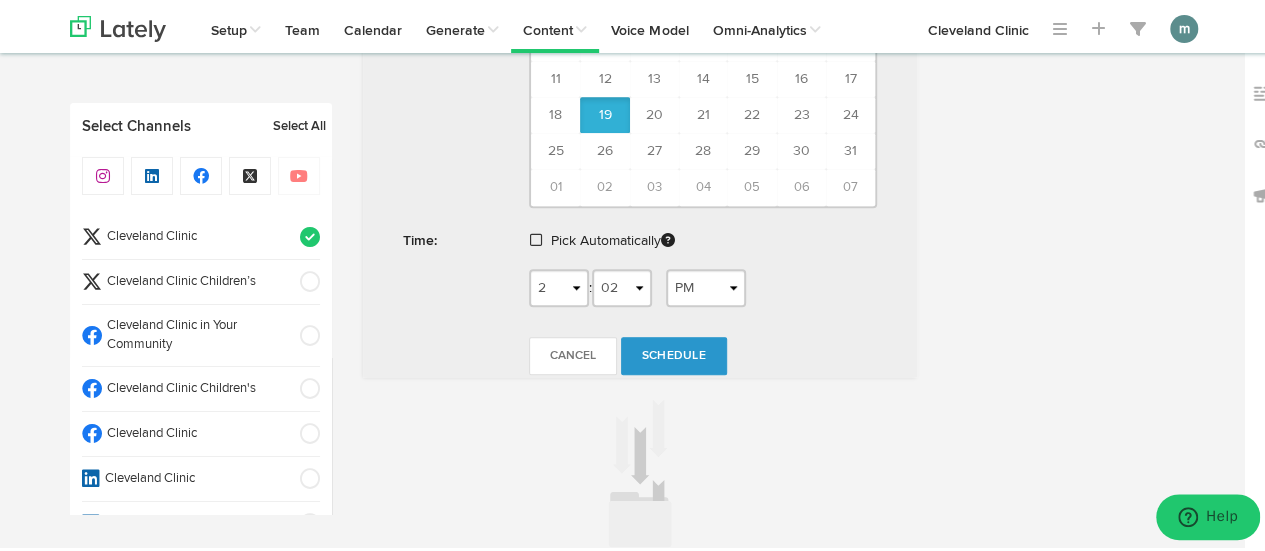 scroll, scrollTop: 1000, scrollLeft: 0, axis: vertical 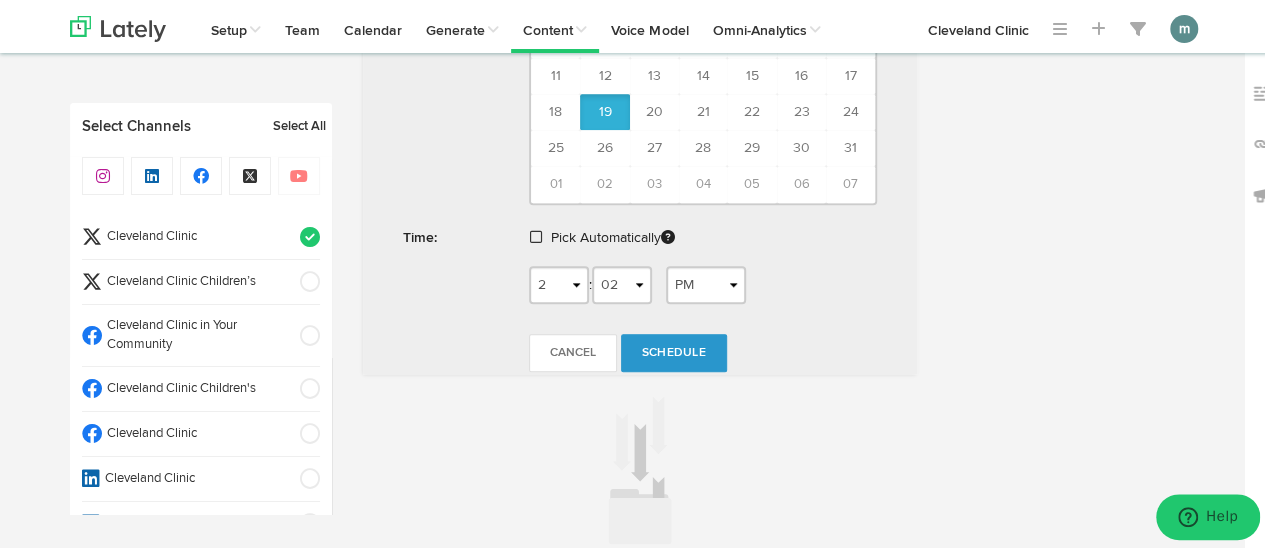click at bounding box center (536, 234) 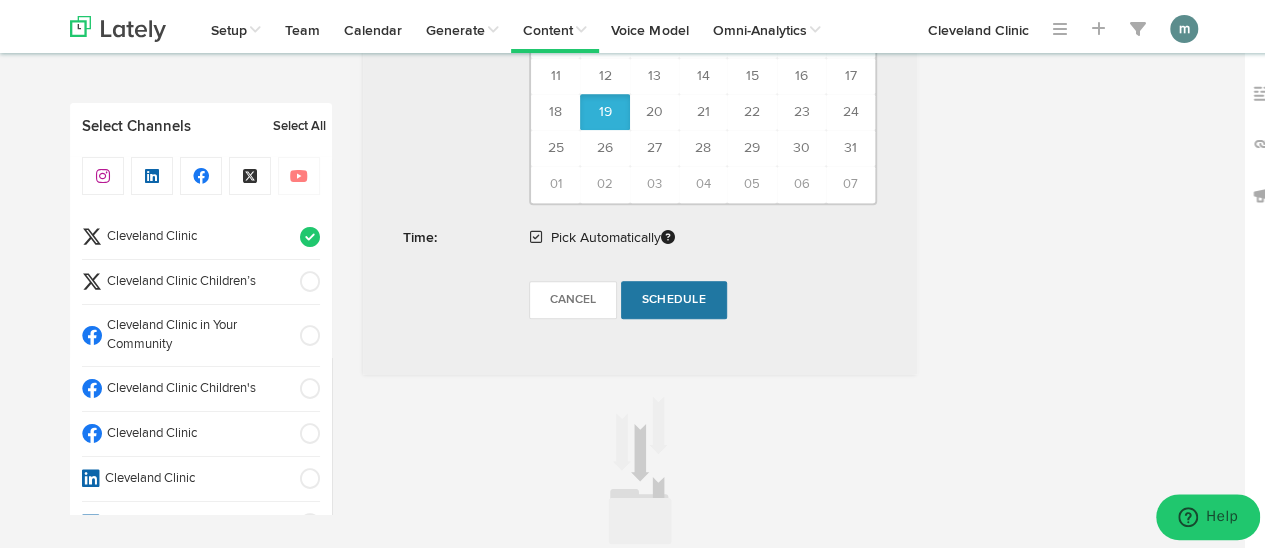 click on "Schedule" at bounding box center [674, 297] 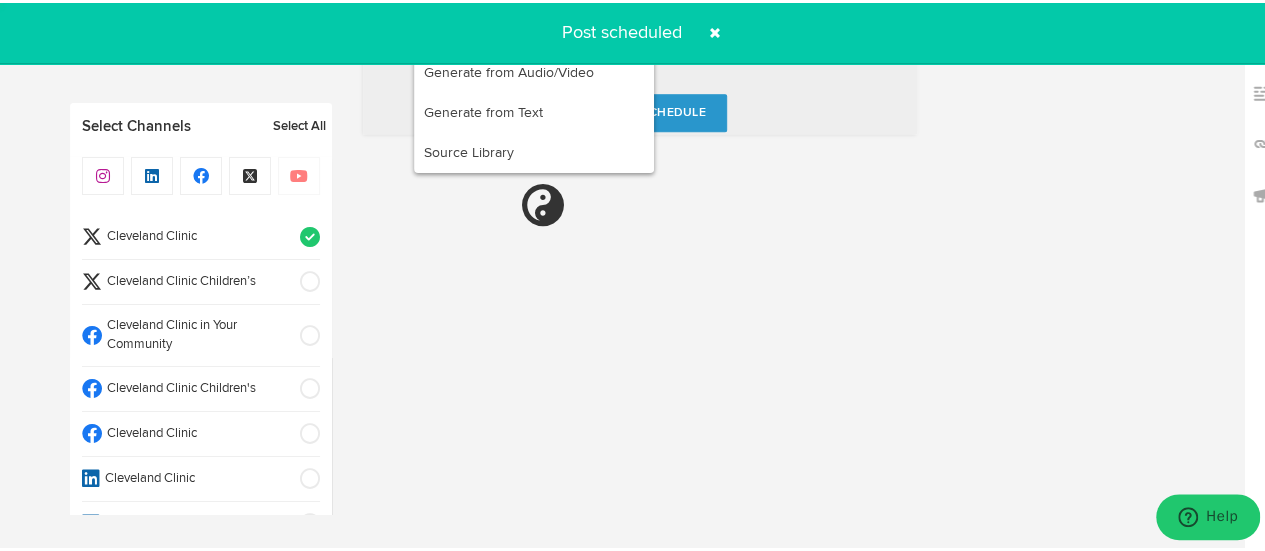 radio on "true" 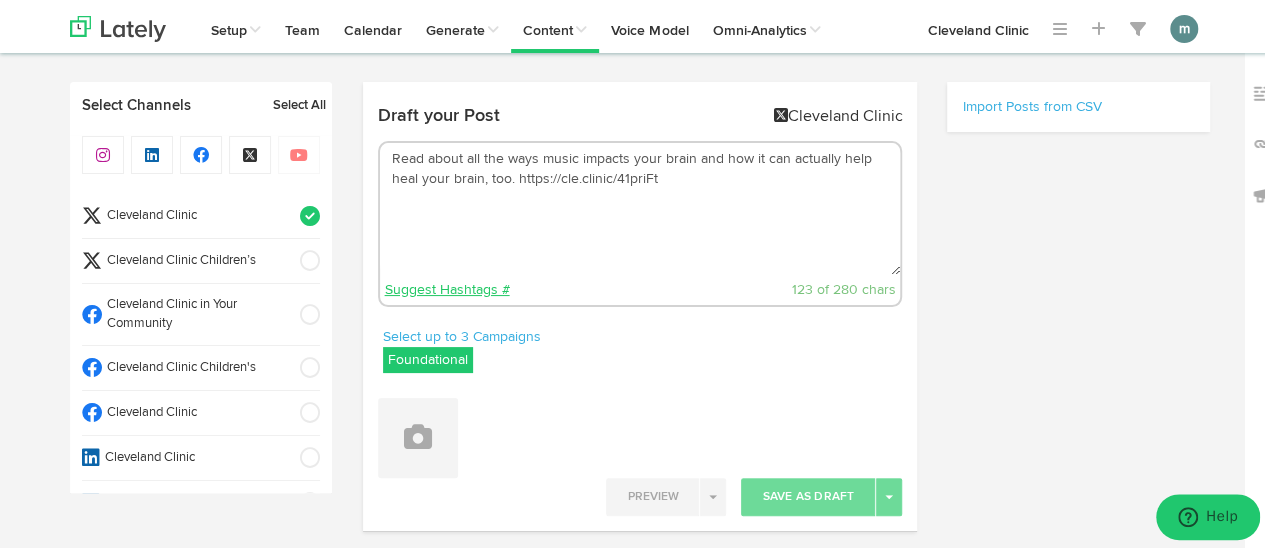 scroll, scrollTop: 0, scrollLeft: 0, axis: both 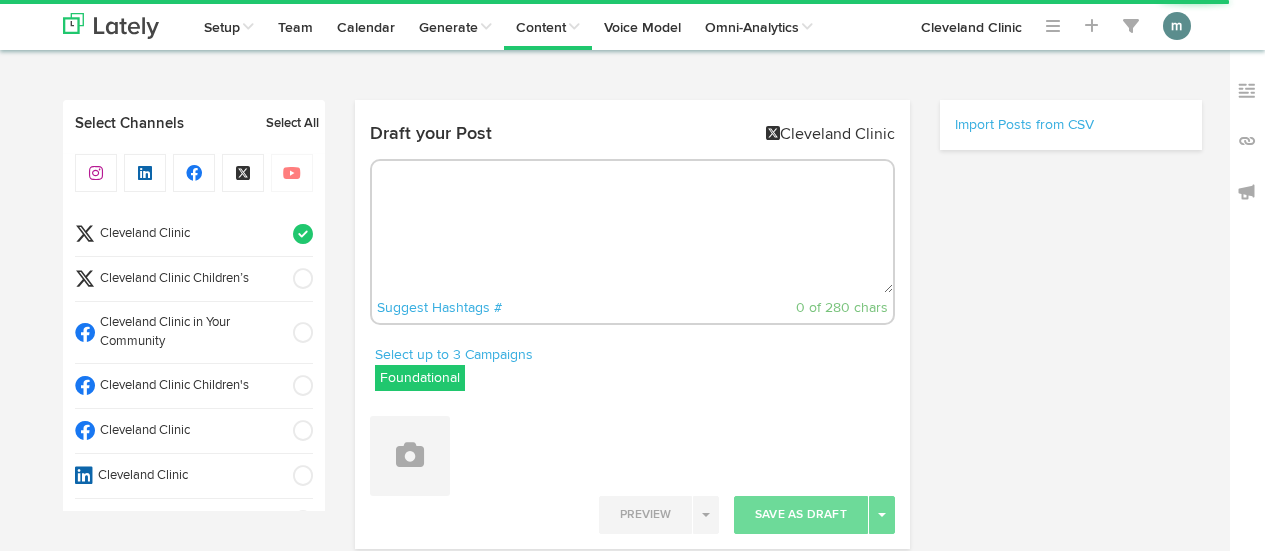 radio on "true" 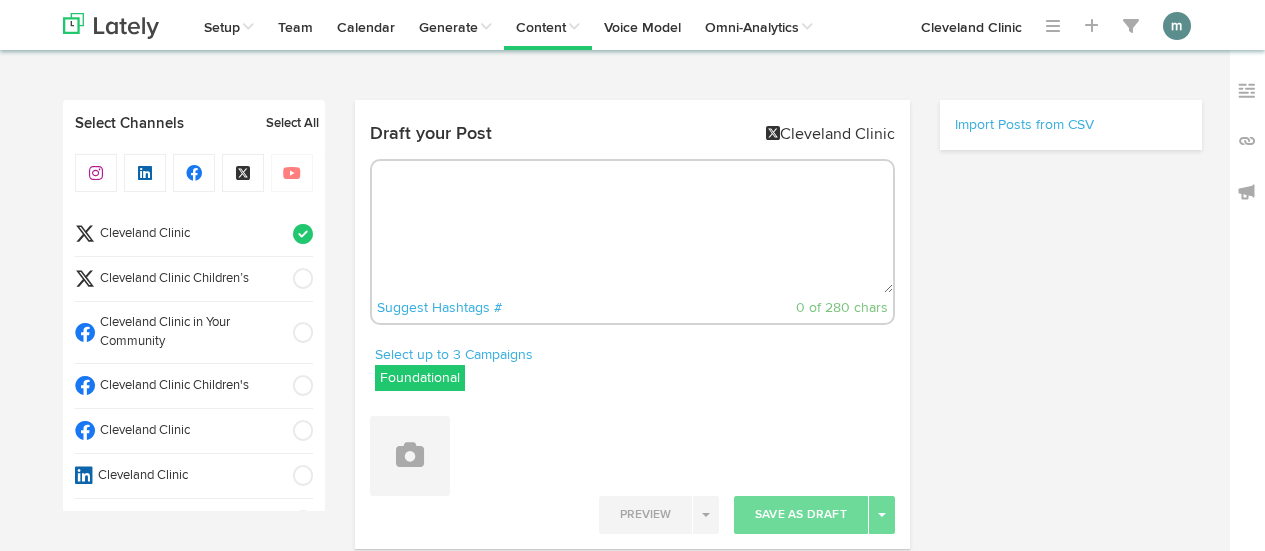 scroll, scrollTop: 0, scrollLeft: 0, axis: both 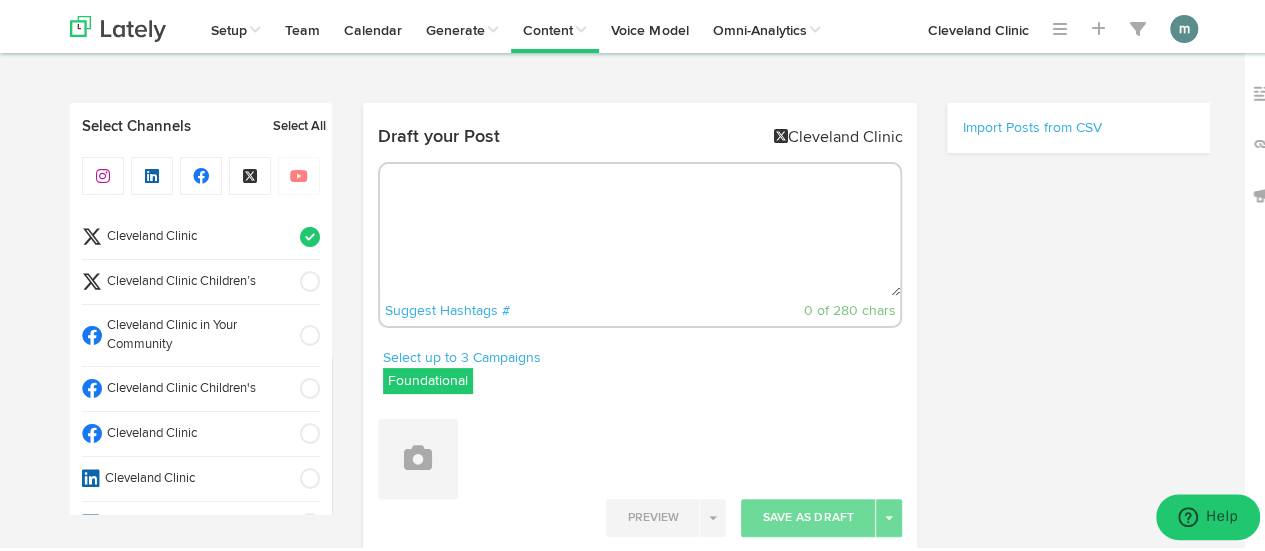 click on "Cleveland Clinic" at bounding box center (194, 234) 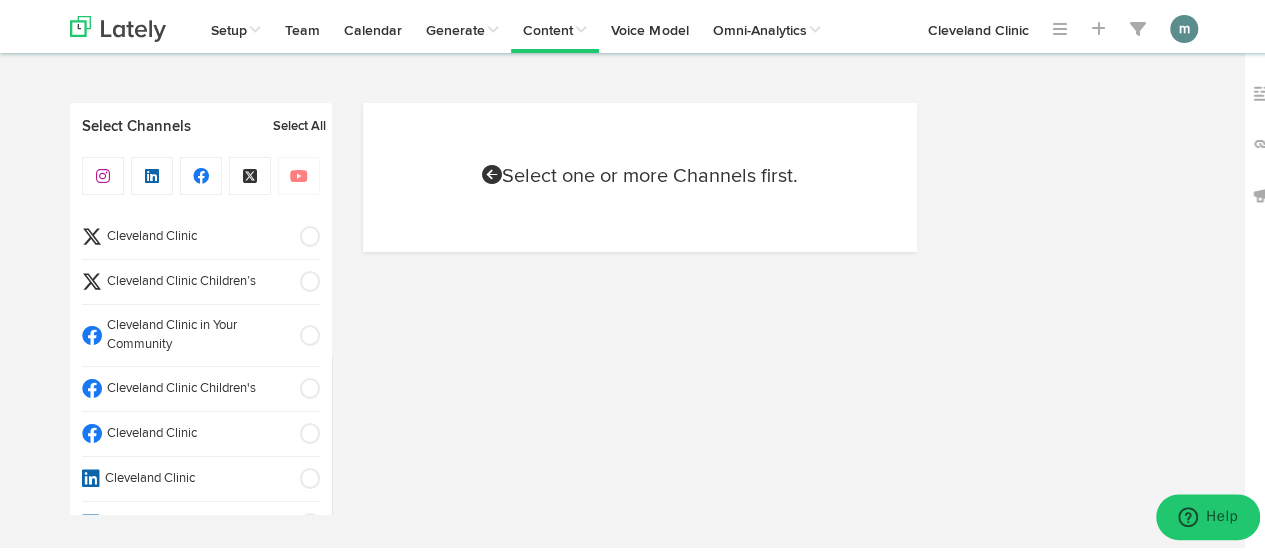 click on "Cleveland Clinic" at bounding box center [194, 431] 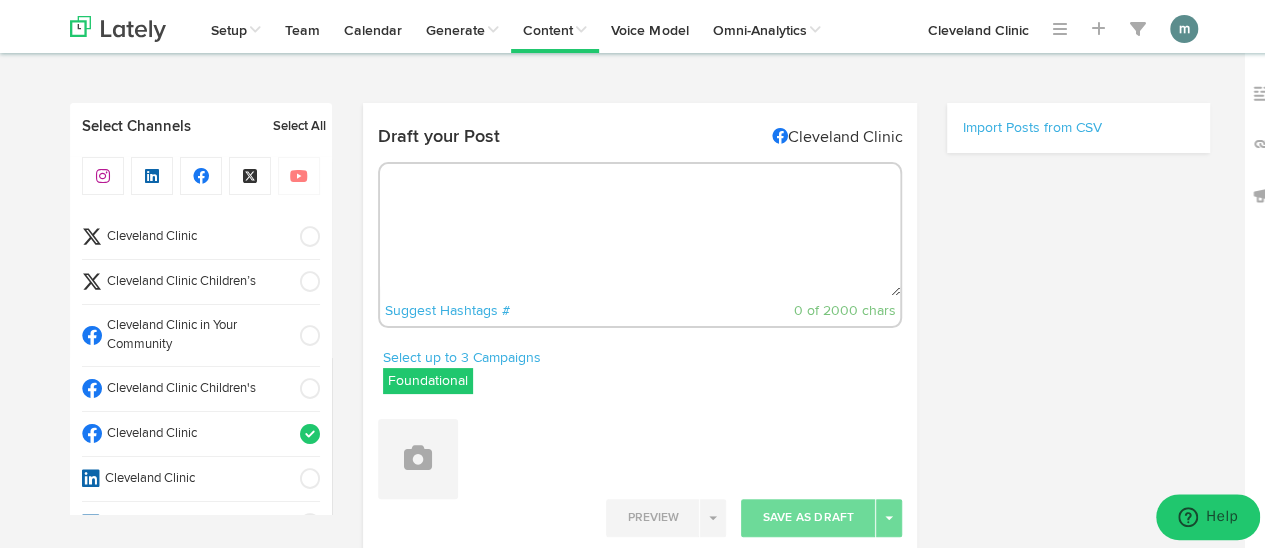 radio on "true" 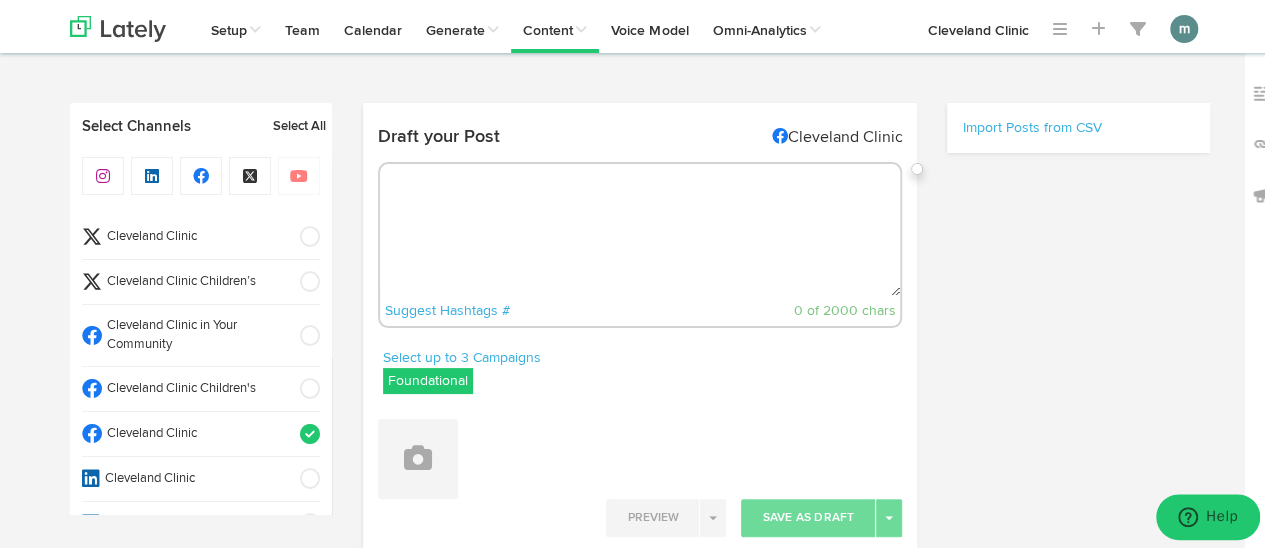 paste on "No bones about it, your skeletal system is a huge part of what keeps your body at peak performance. https://cle.clinic/3ZPCsTm" 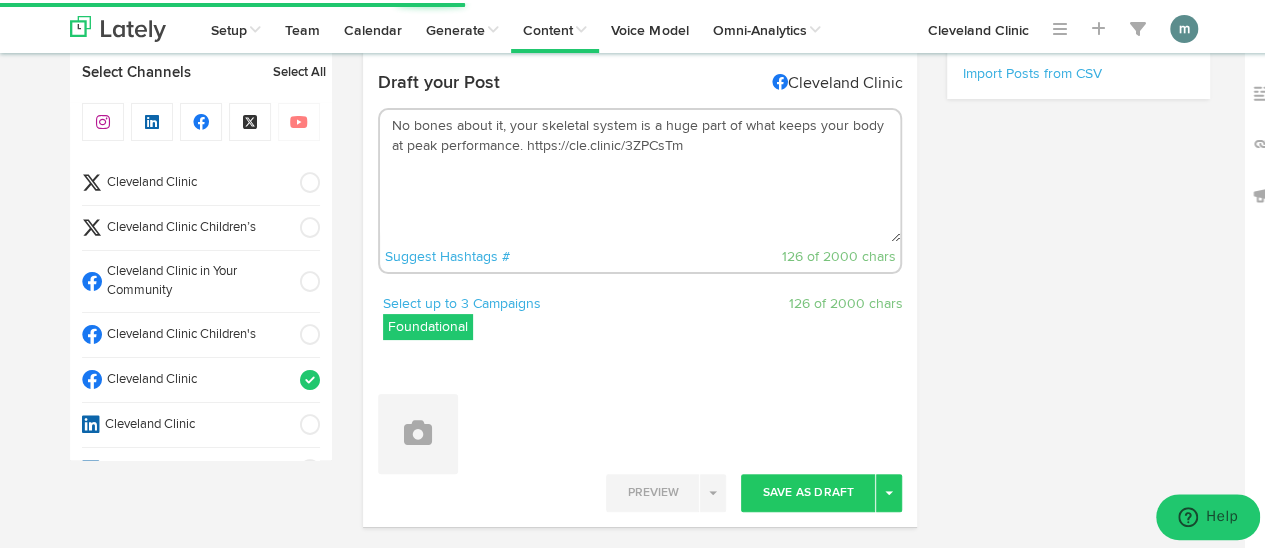 scroll, scrollTop: 100, scrollLeft: 0, axis: vertical 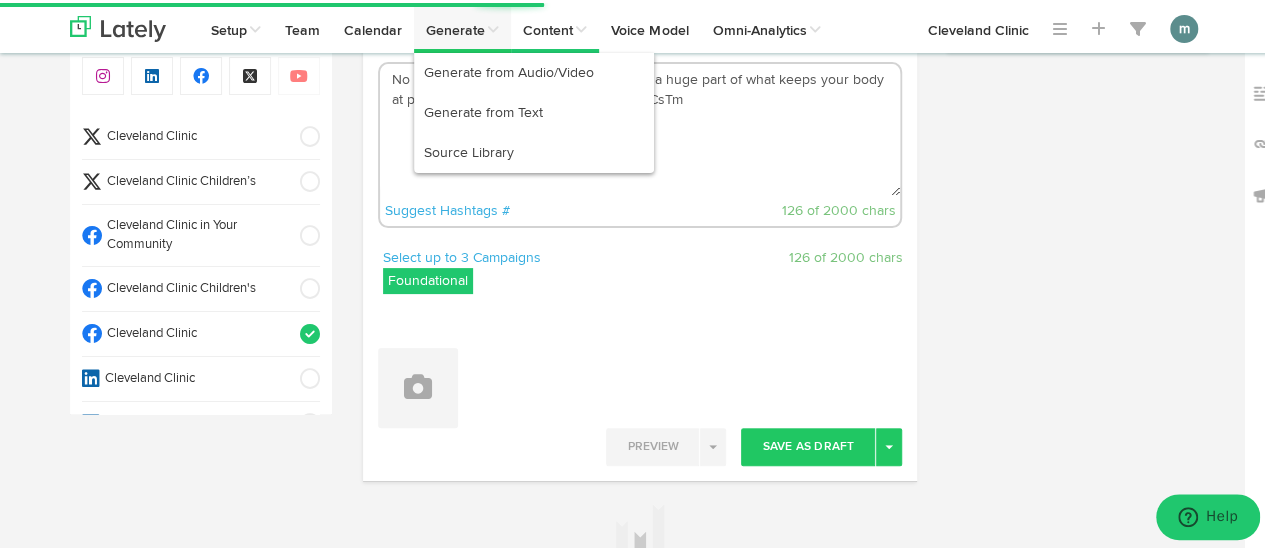 type on "No bones about it, your skeletal system is a huge part of what keeps your body at peak performance. https://cle.clinic/3ZPCsTm" 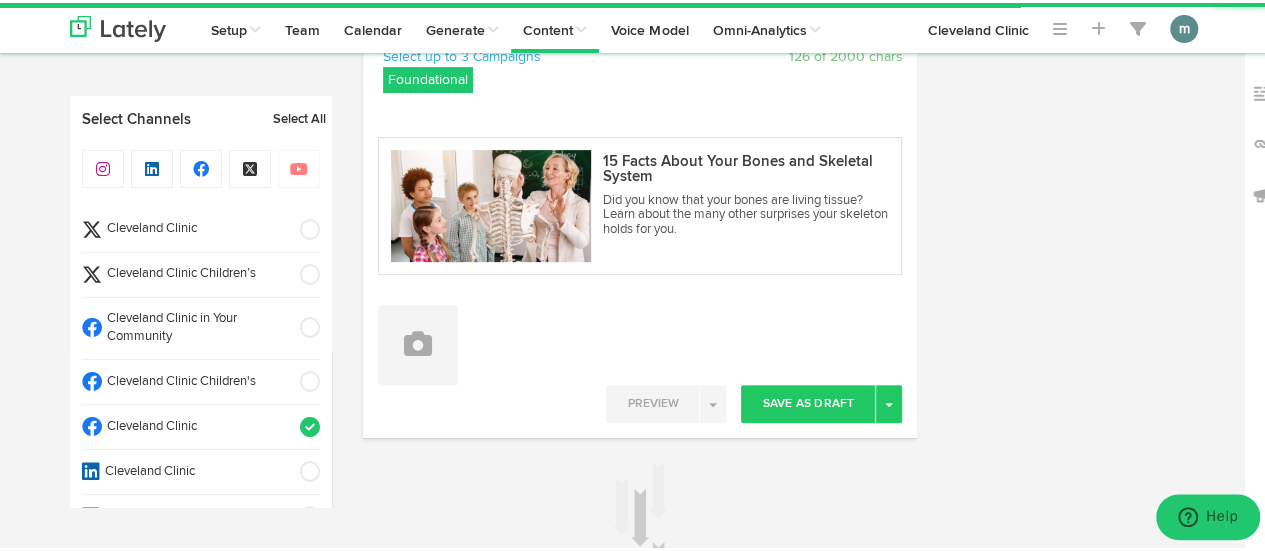 scroll, scrollTop: 482, scrollLeft: 0, axis: vertical 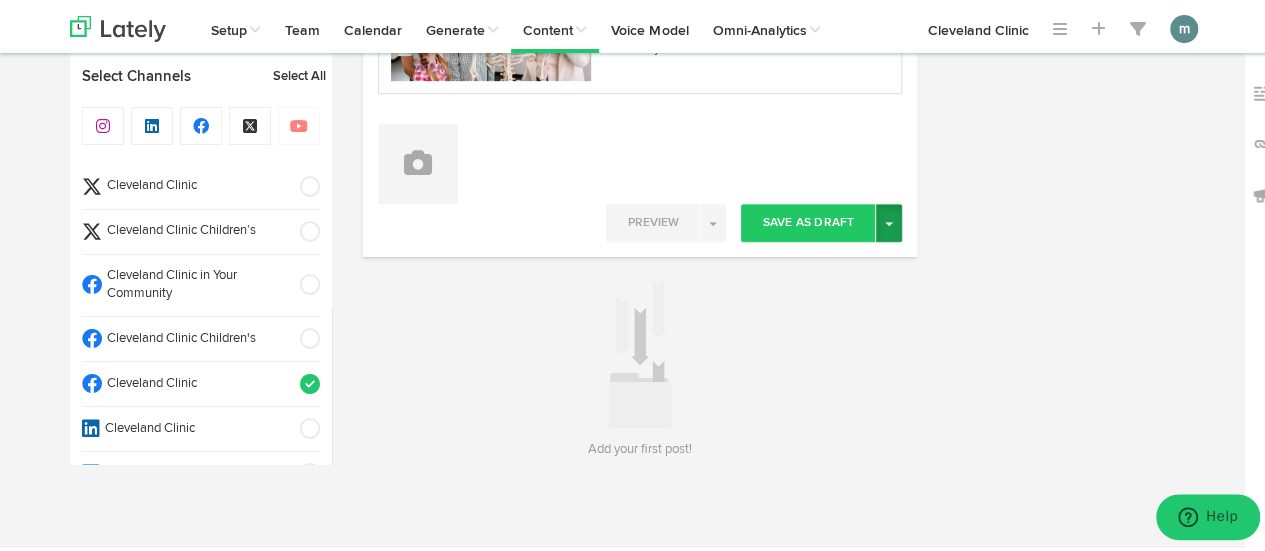 click on "Toggle Dropdown" at bounding box center [889, 220] 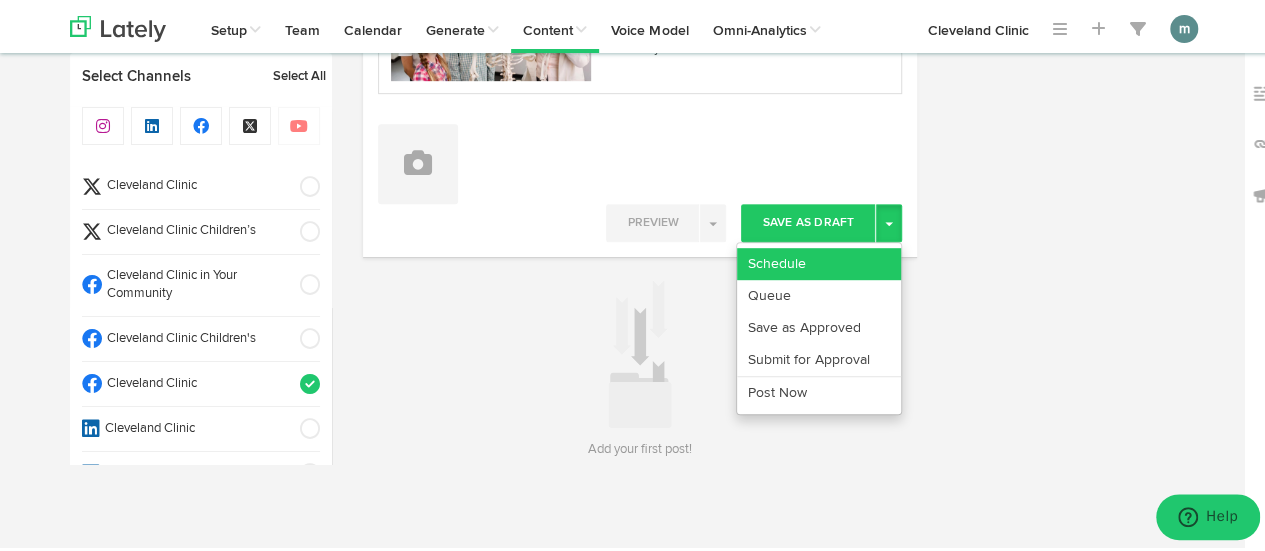 click on "Schedule" at bounding box center (819, 261) 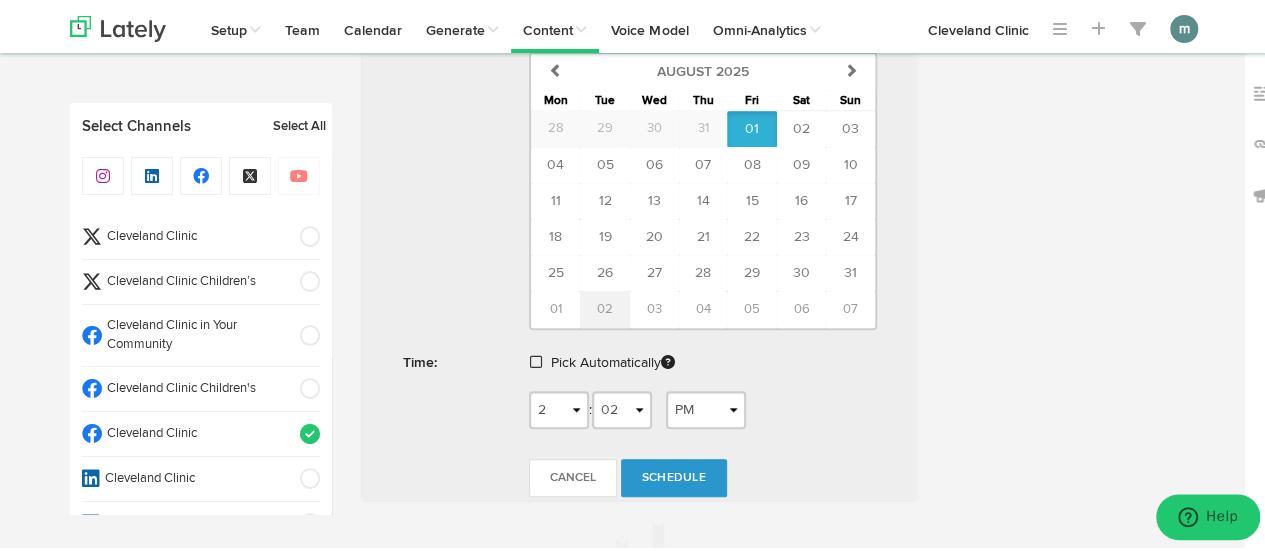 scroll, scrollTop: 882, scrollLeft: 0, axis: vertical 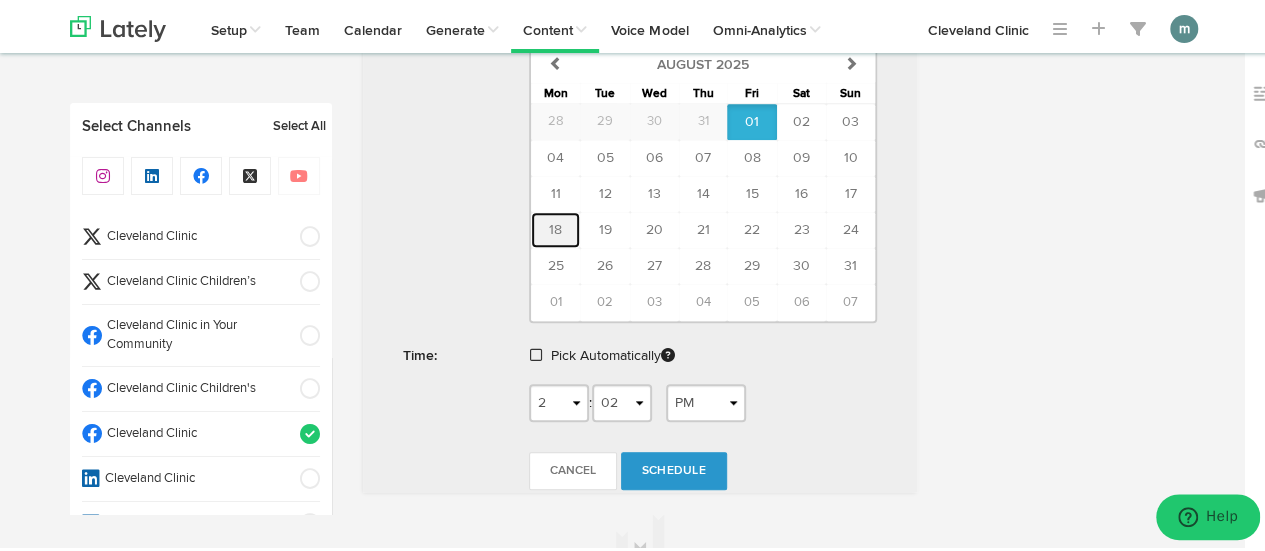 click on "18" at bounding box center [555, 227] 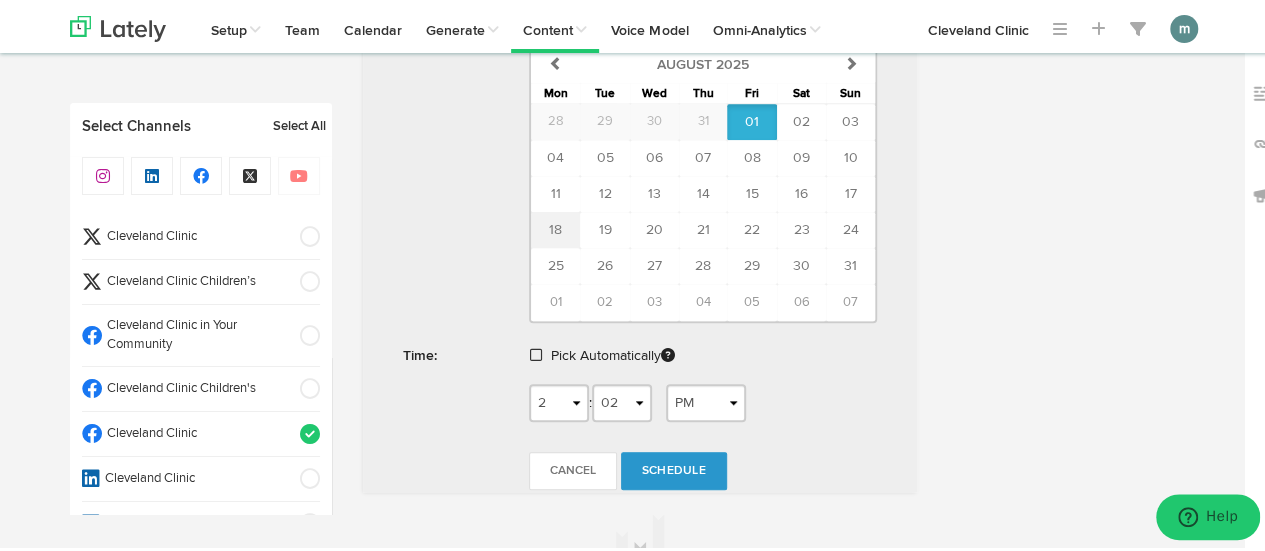 type on "[DATE]" 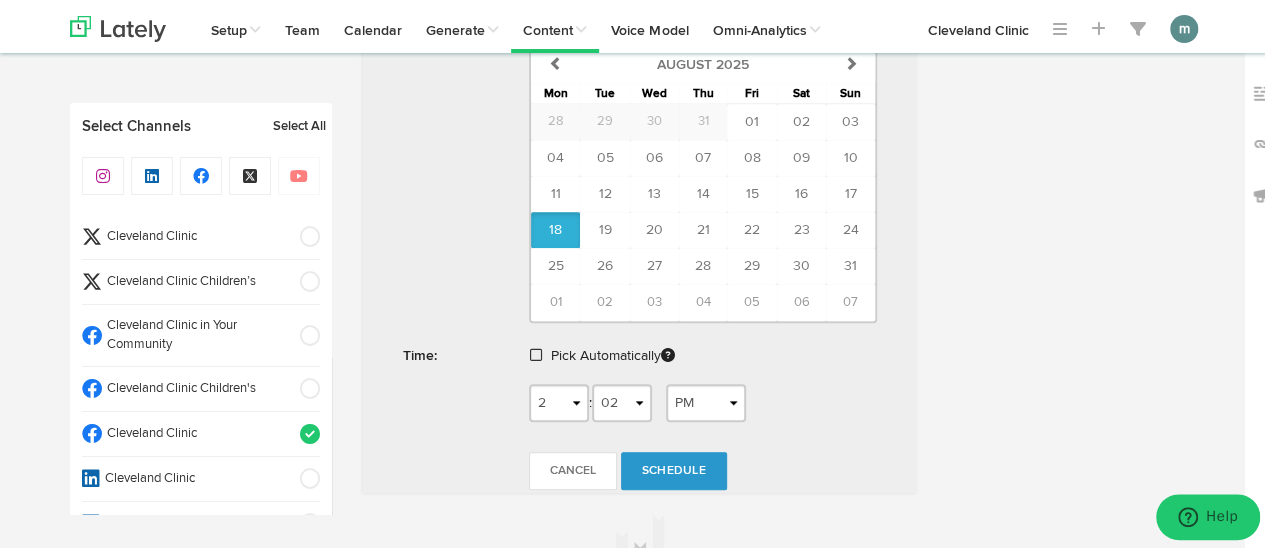 click at bounding box center (536, 352) 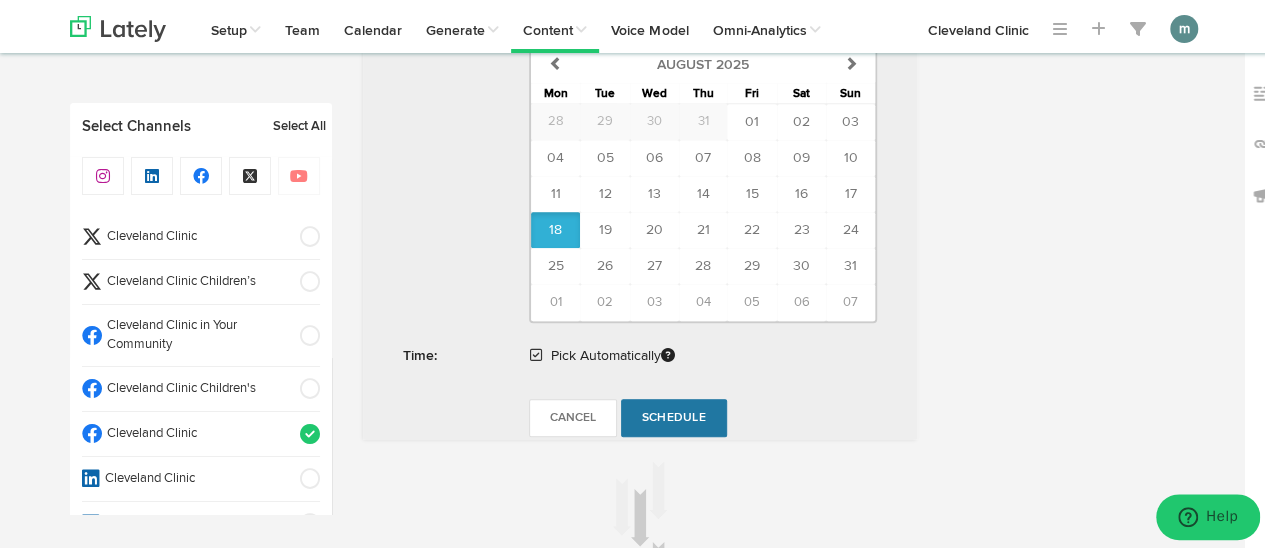 click on "Schedule" at bounding box center (674, 415) 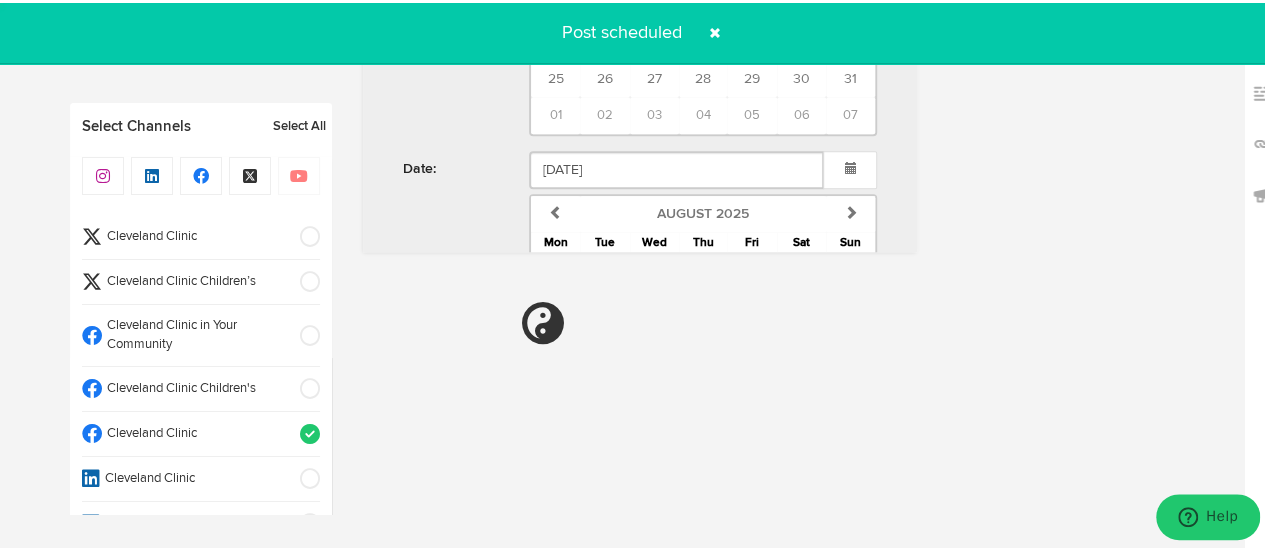 radio on "true" 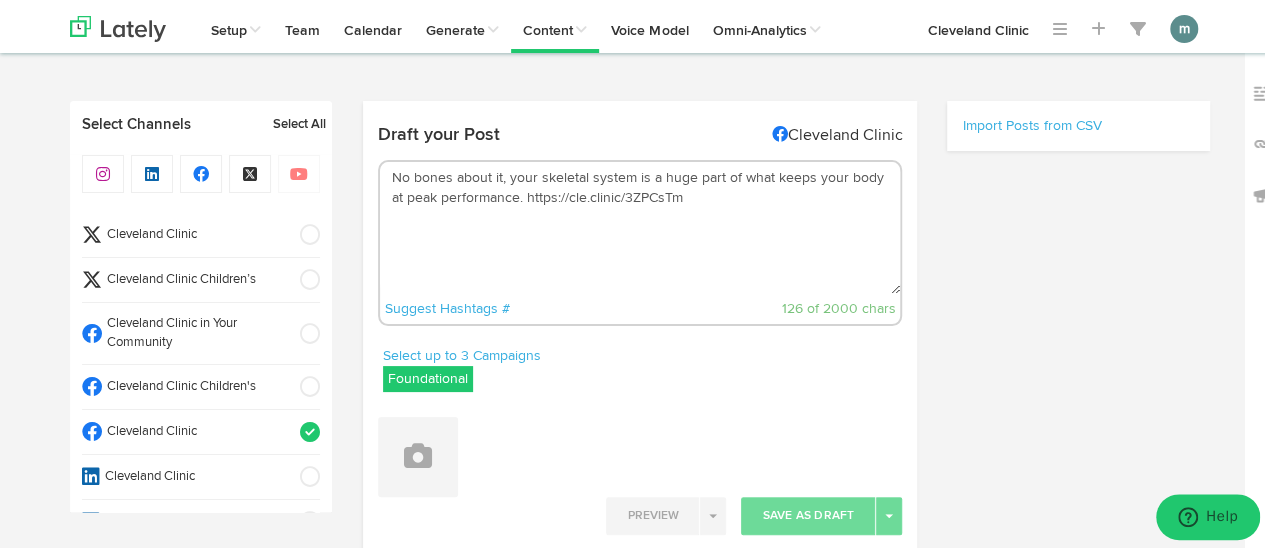 scroll, scrollTop: 0, scrollLeft: 0, axis: both 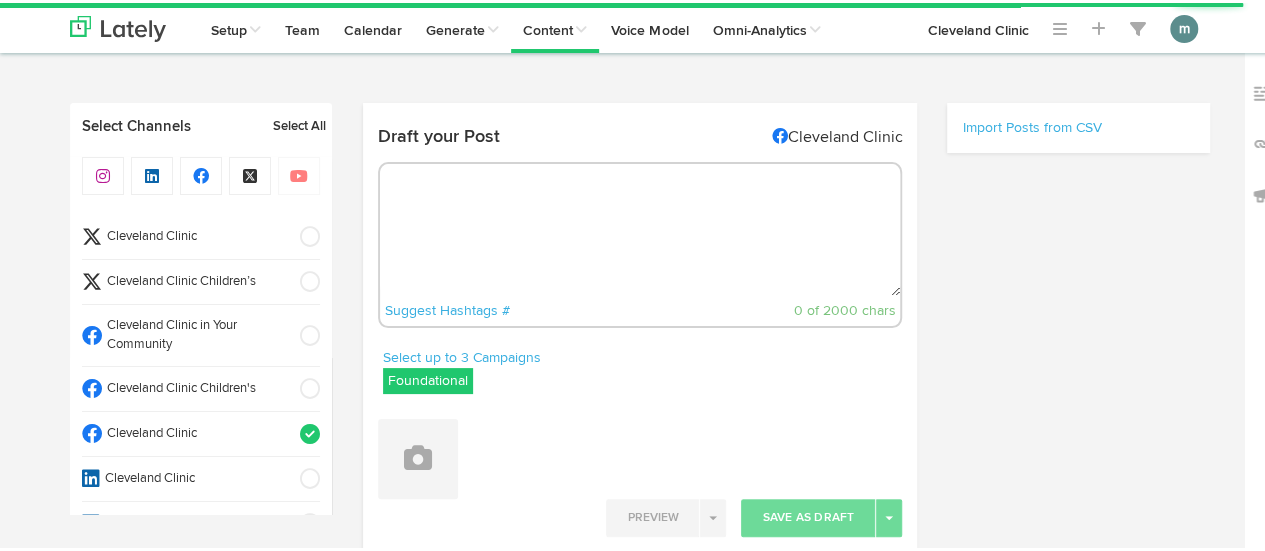 radio on "true" 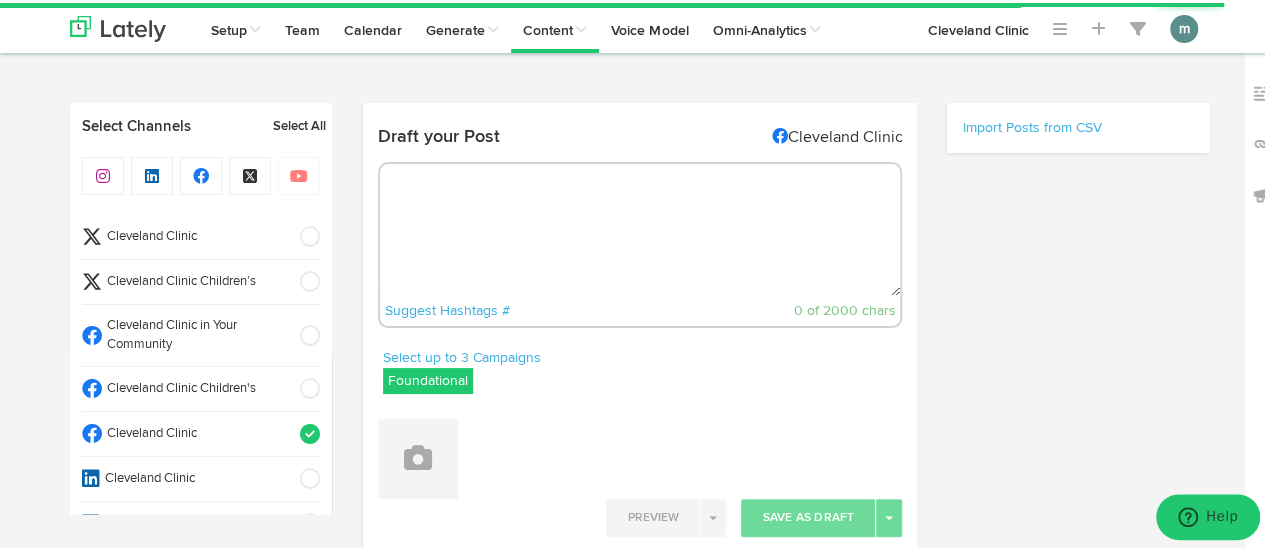 click at bounding box center (640, 227) 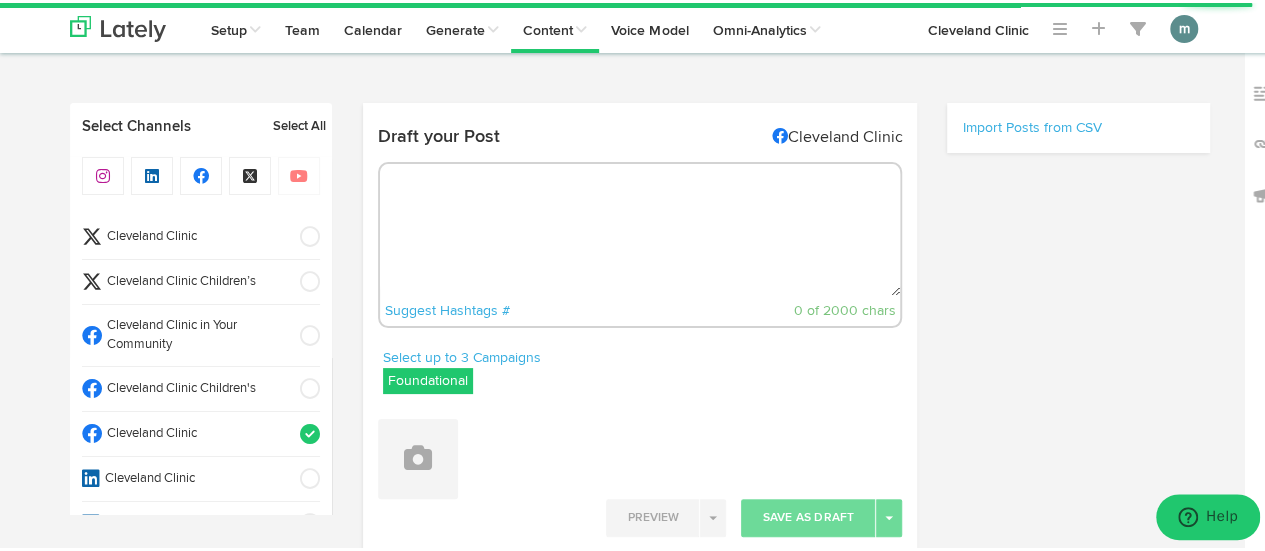 paste on "Read about all the ways music impacts your brain and how it can actually help heal your brain, too. https://cle.clinic/3UMAgJ7" 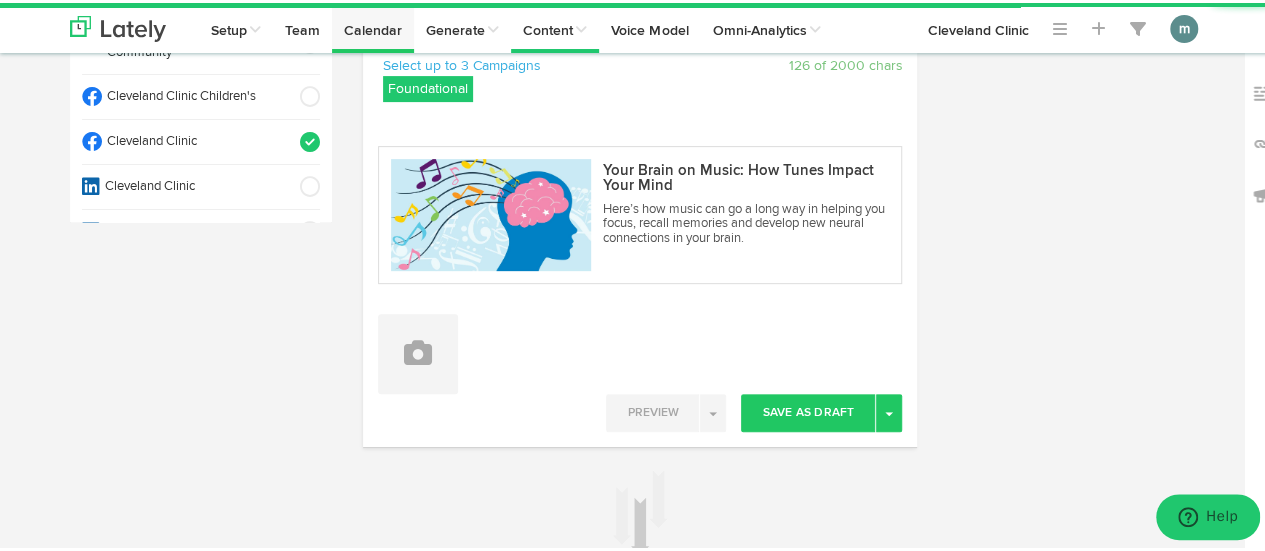 scroll, scrollTop: 300, scrollLeft: 0, axis: vertical 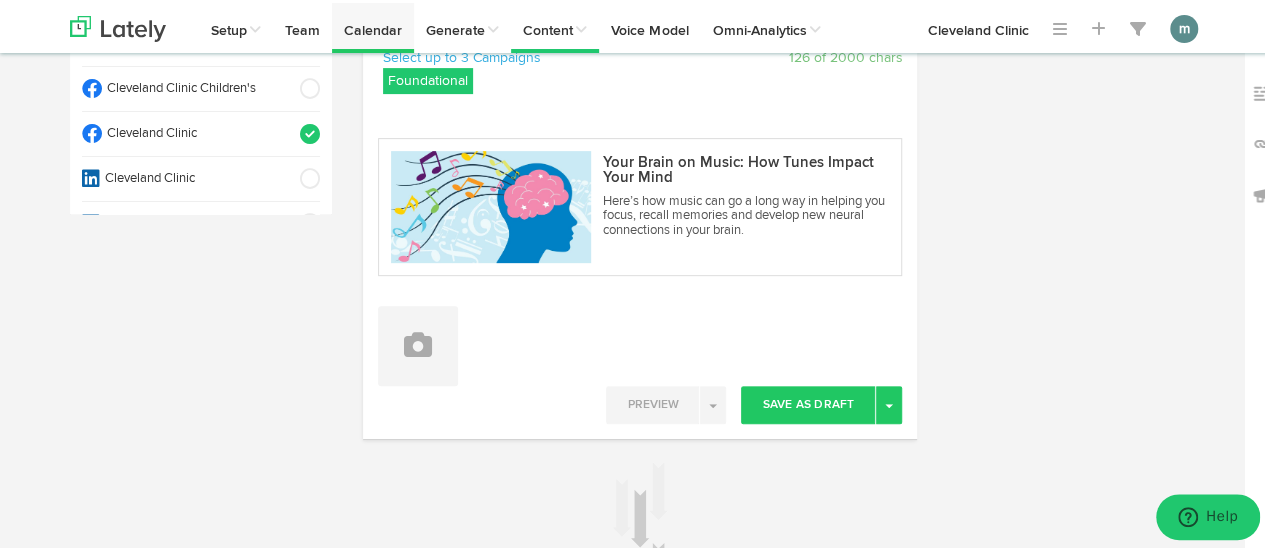 type on "Read about all the ways music impacts your brain and how it can actually help heal your brain, too. https://cle.clinic/3UMAgJ7" 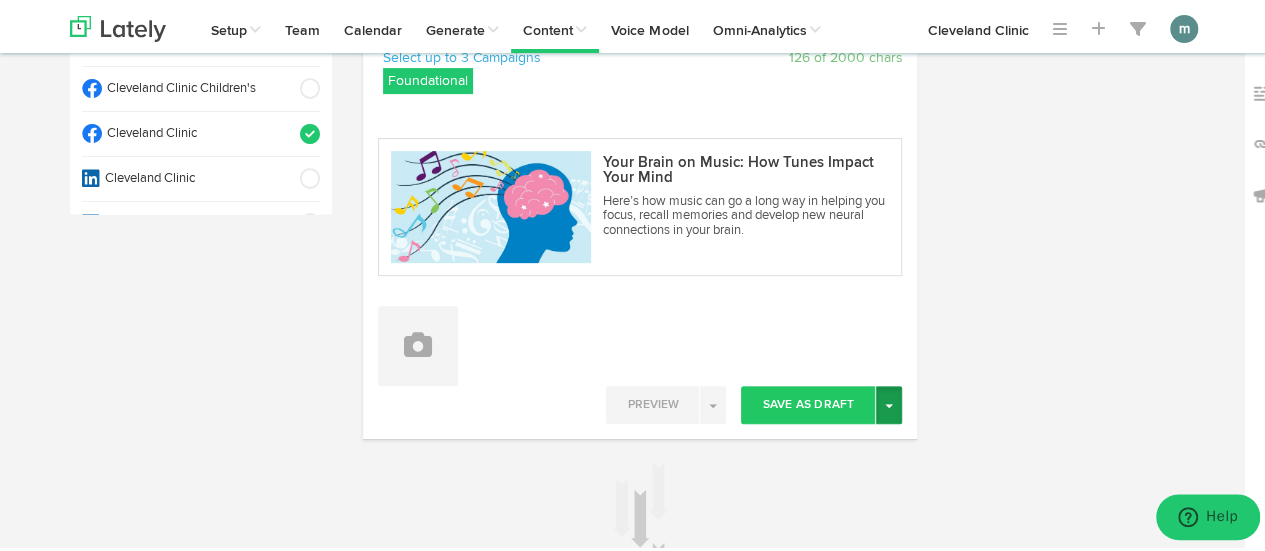 click on "Toggle Dropdown" at bounding box center (889, 402) 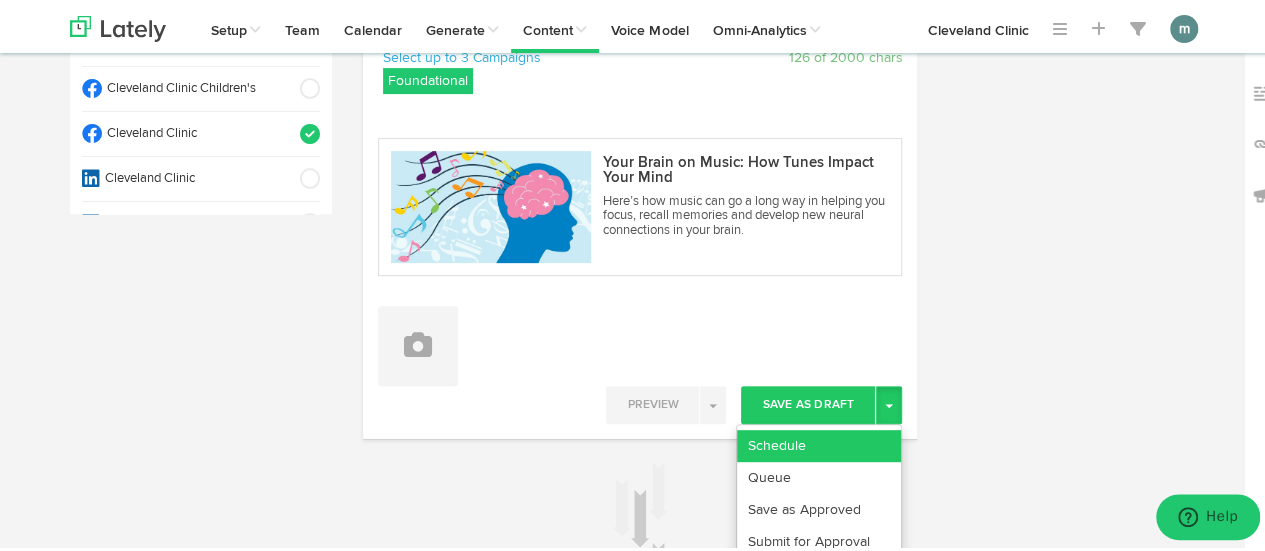 click on "Schedule" at bounding box center [819, 443] 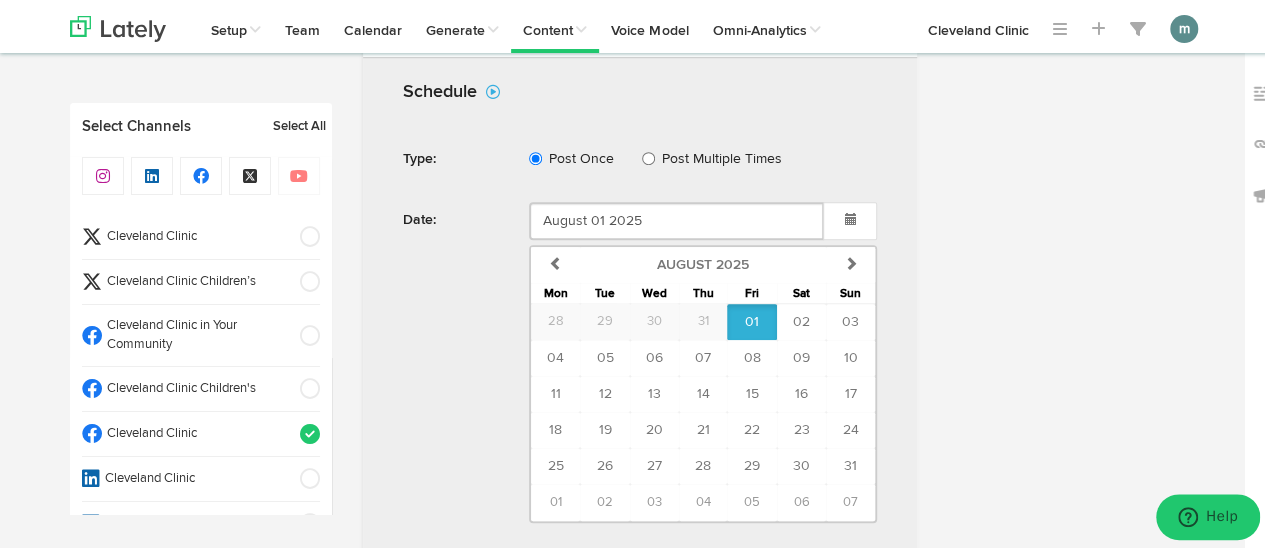 scroll, scrollTop: 700, scrollLeft: 0, axis: vertical 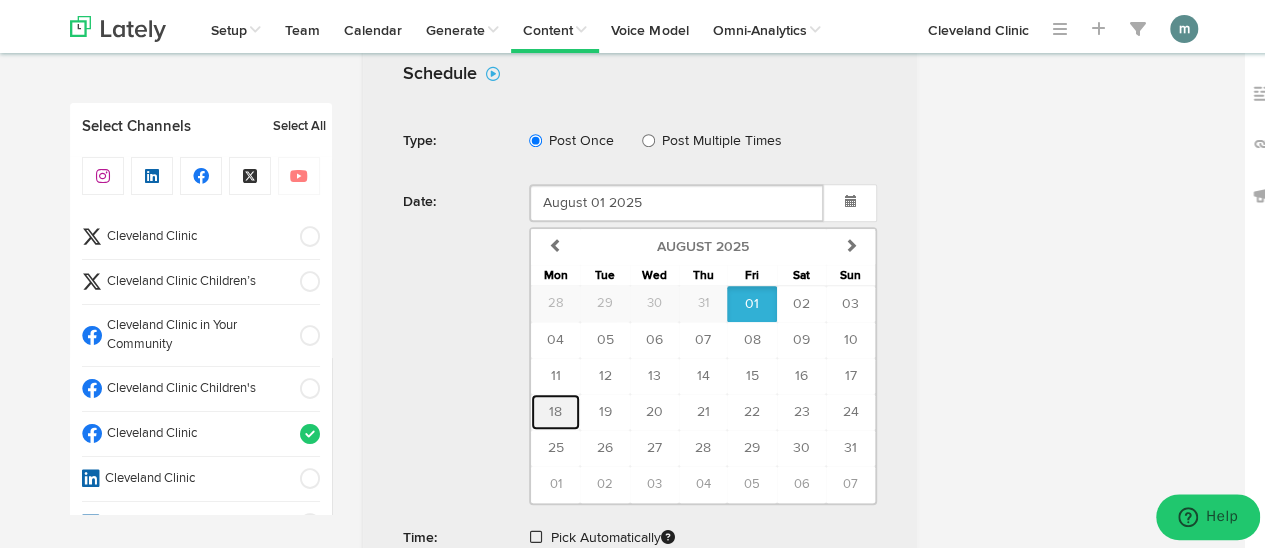 click on "18" at bounding box center (555, 409) 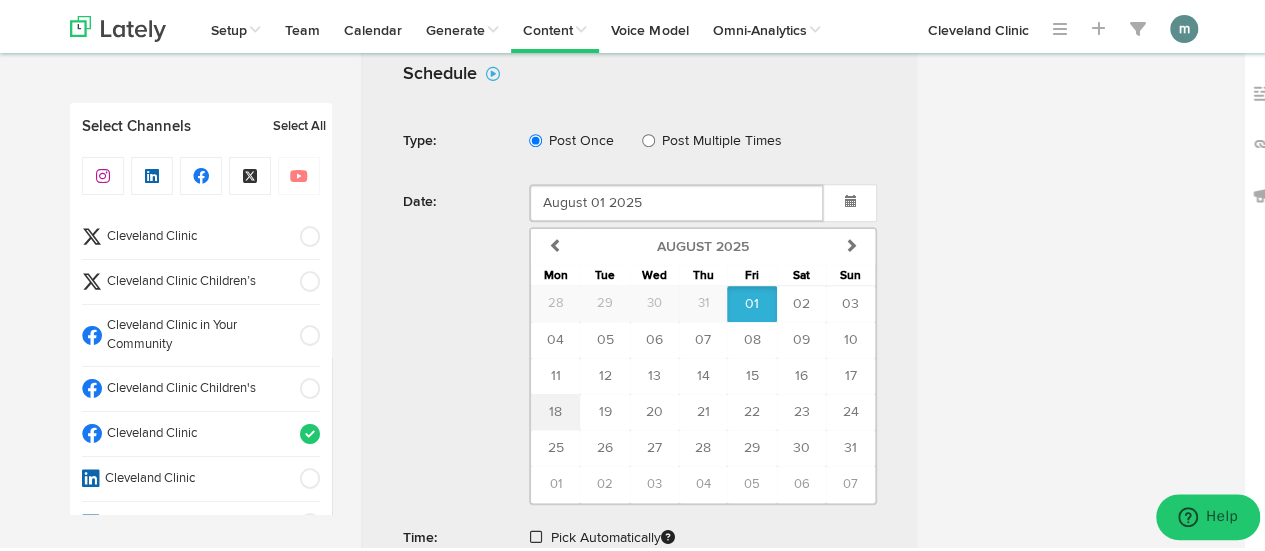 type on "August 18 2025" 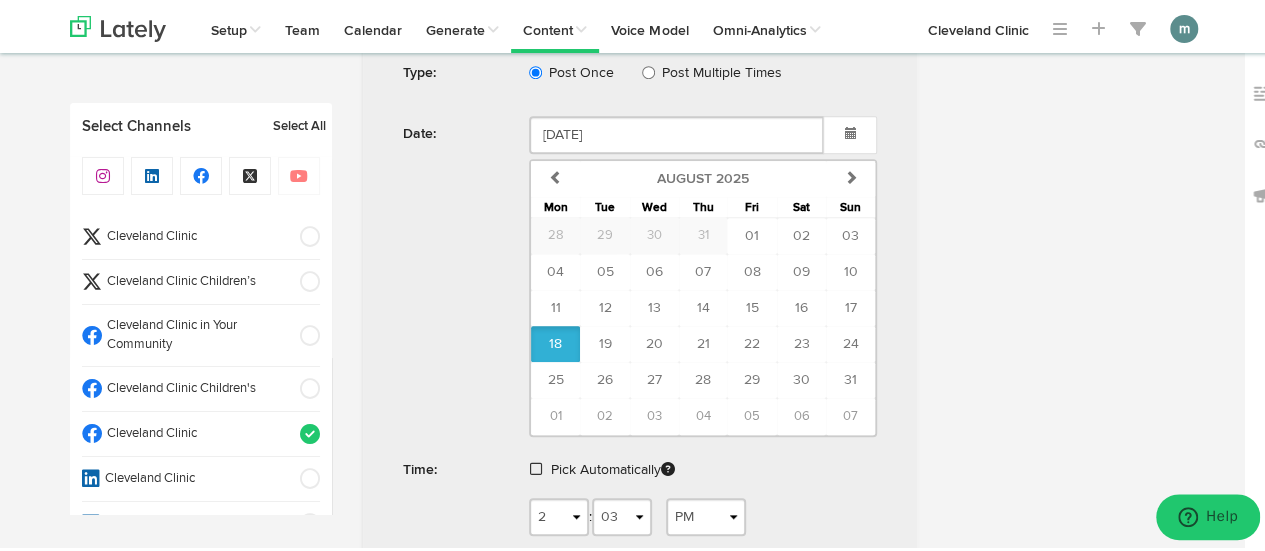 scroll, scrollTop: 800, scrollLeft: 0, axis: vertical 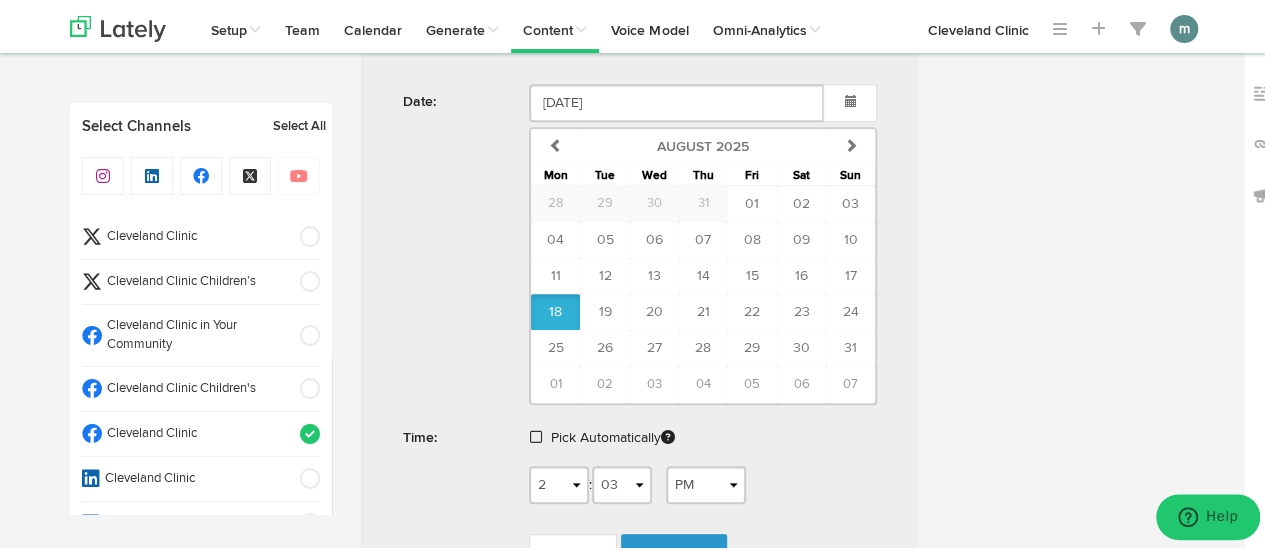 click at bounding box center (536, 434) 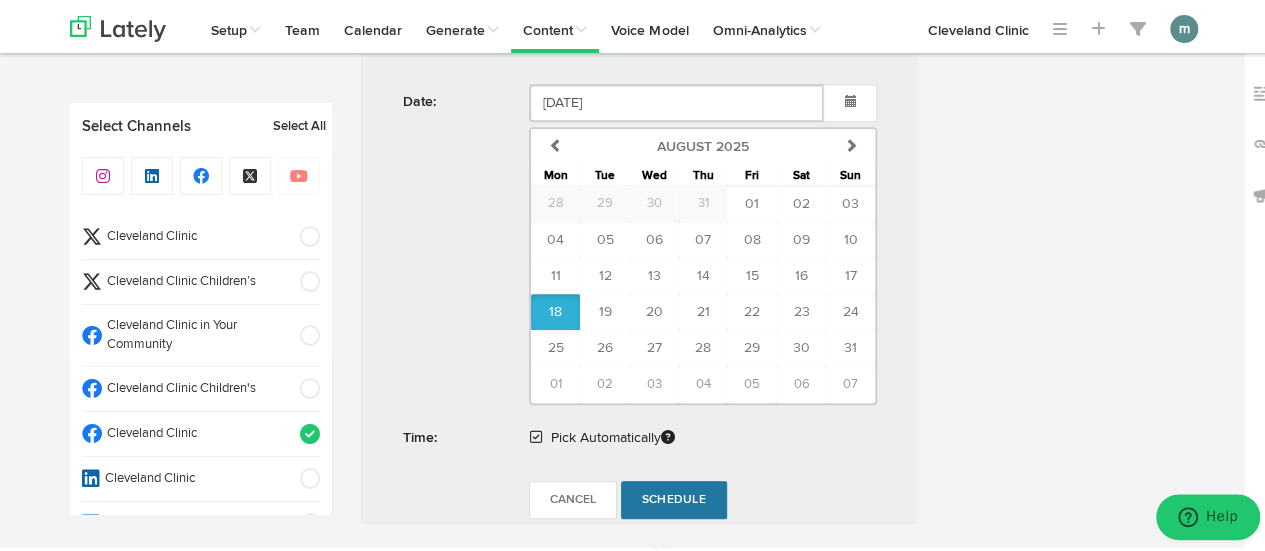 click on "Schedule" at bounding box center (674, 497) 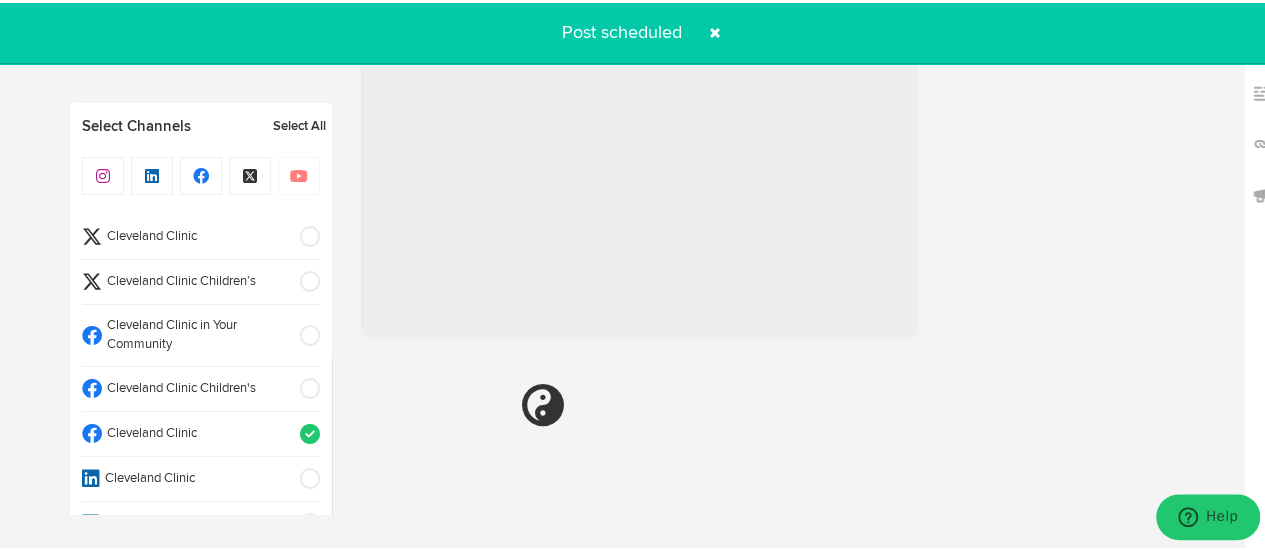radio on "true" 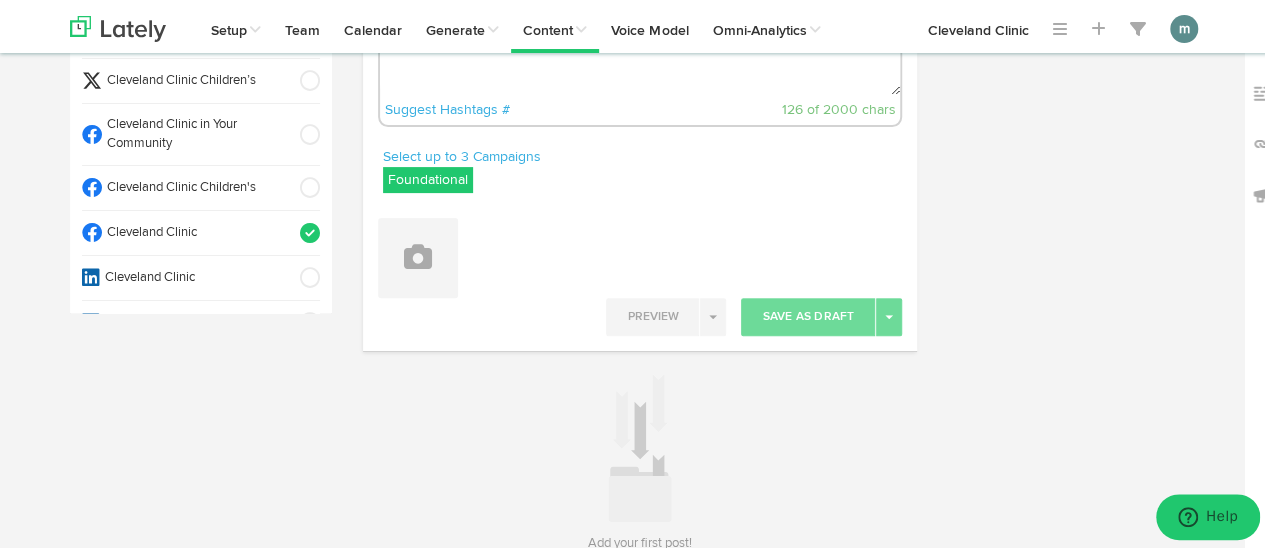 scroll, scrollTop: 0, scrollLeft: 0, axis: both 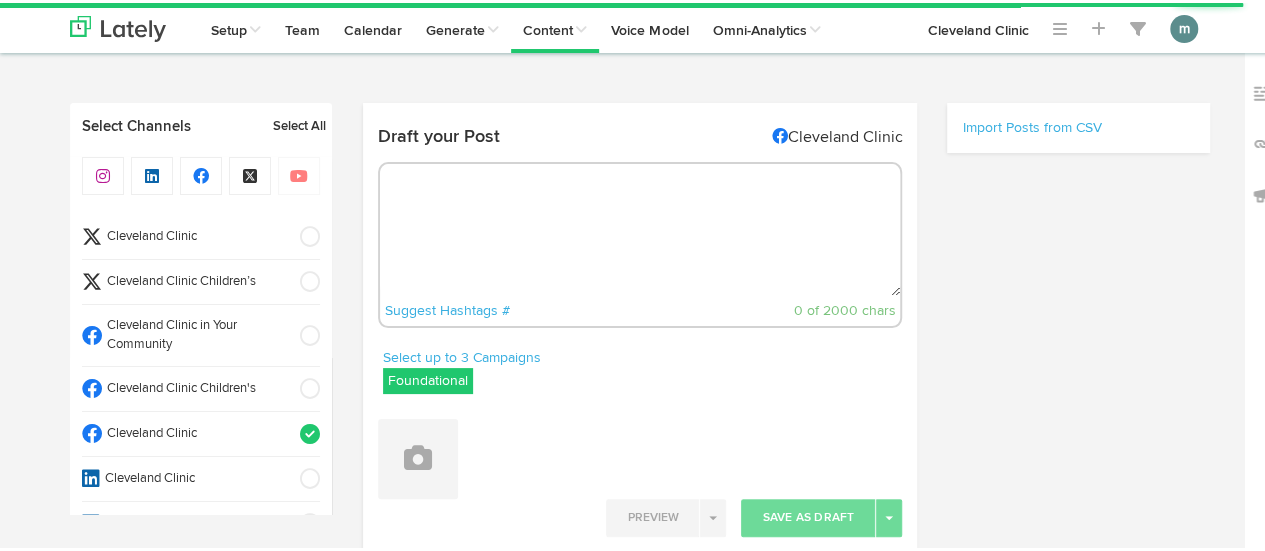 radio on "true" 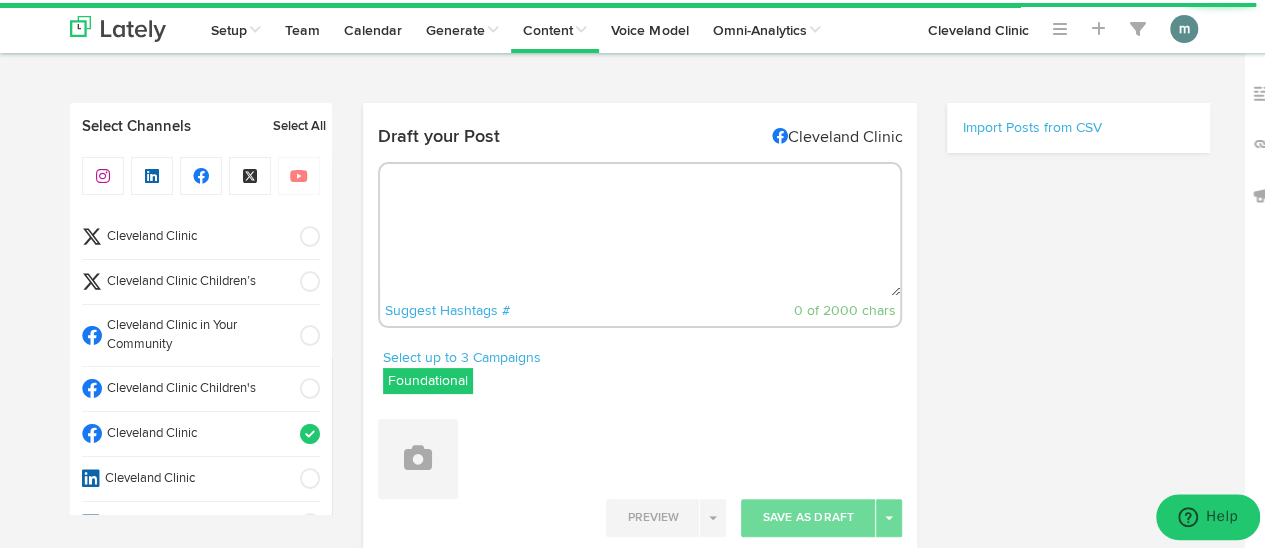 click at bounding box center (640, 227) 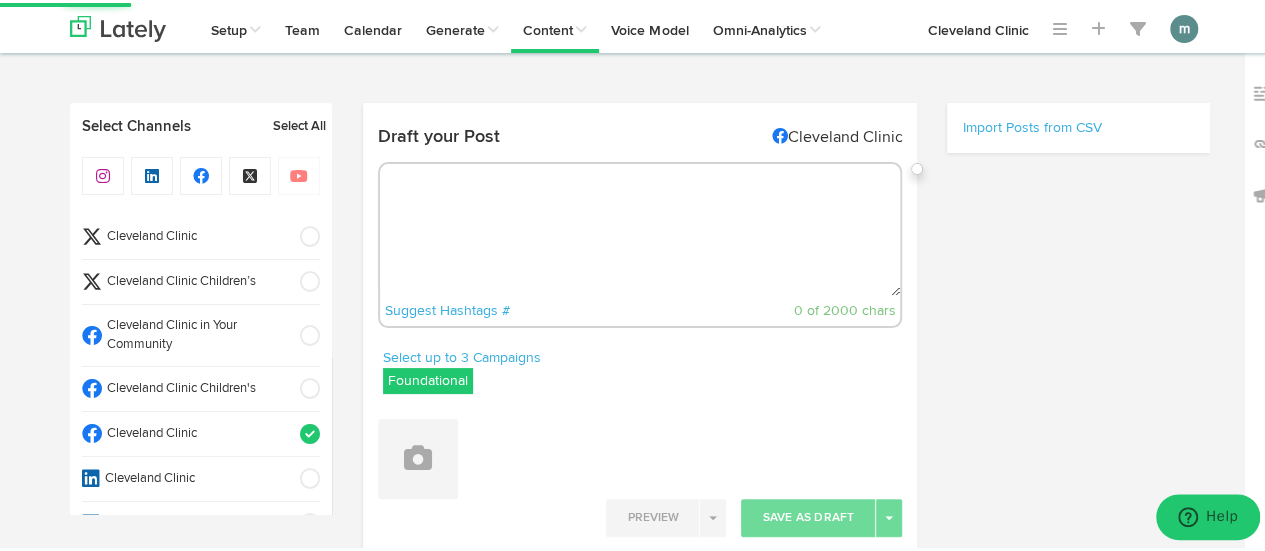paste on "Options currently on the market and how to decide which one is best for you. https://cle.clinic/45rOqFP" 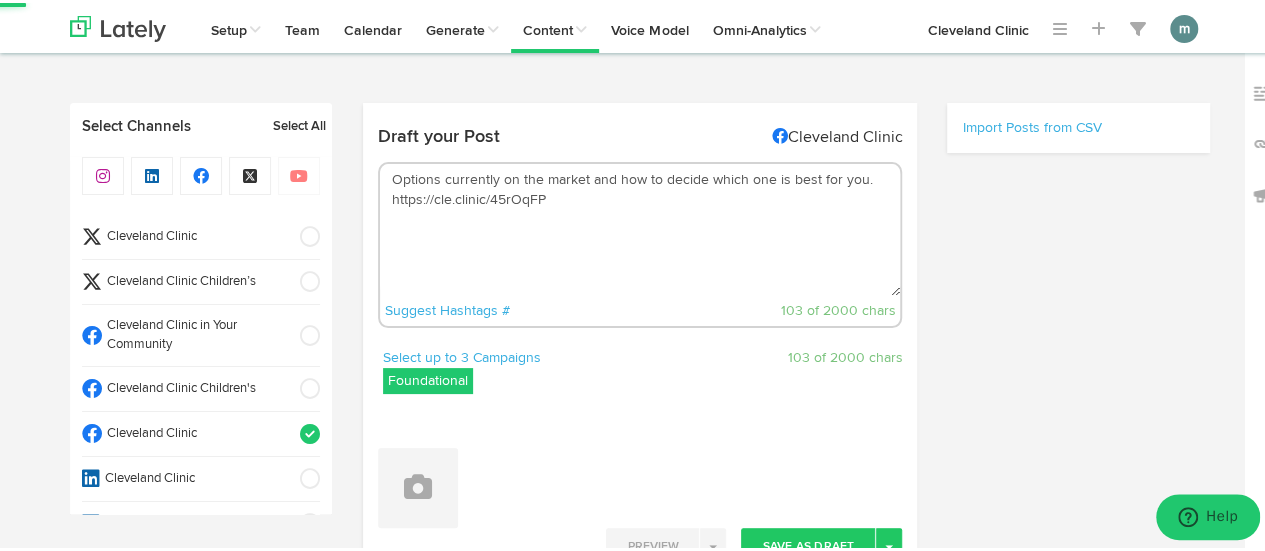 scroll, scrollTop: 324, scrollLeft: 0, axis: vertical 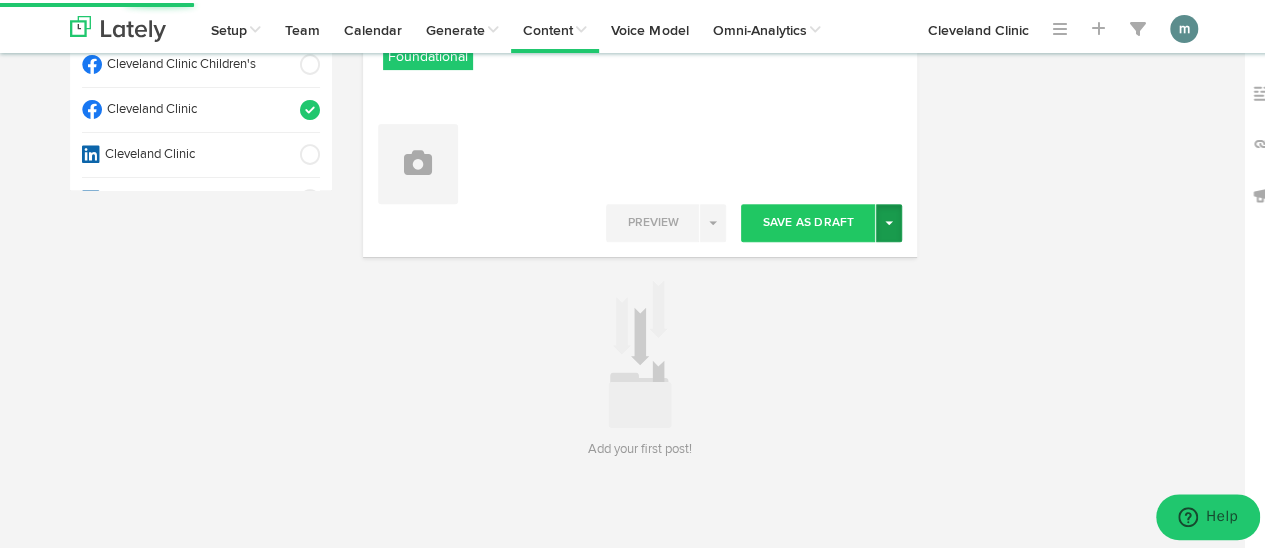 type on "Options currently on the market and how to decide which one is best for you. https://cle.clinic/45rOqFP" 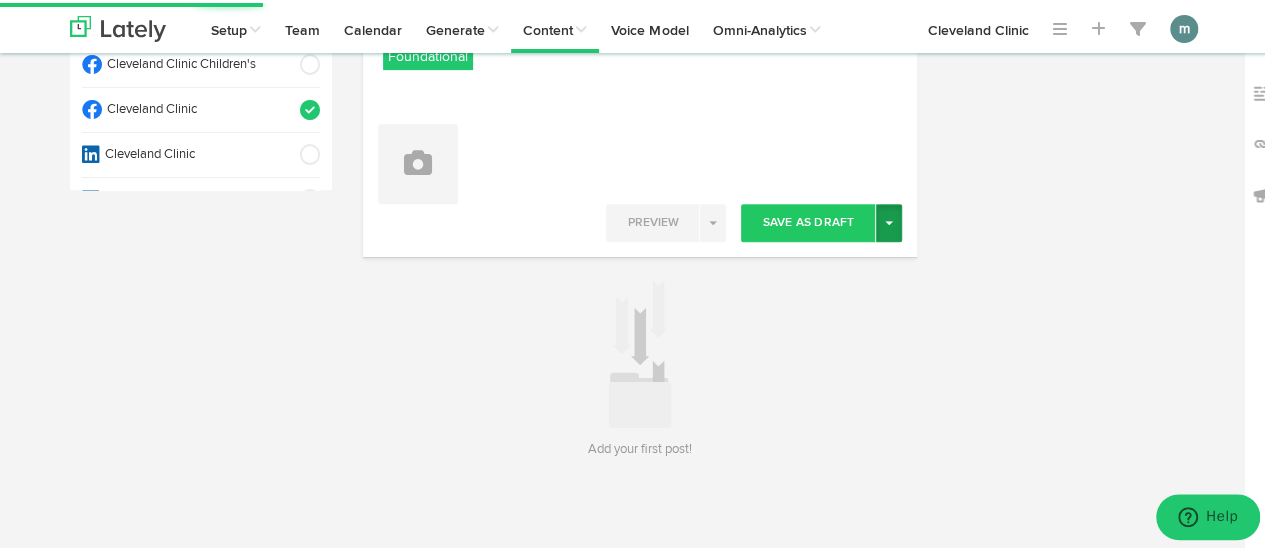 click on "Toggle Dropdown" at bounding box center [889, 220] 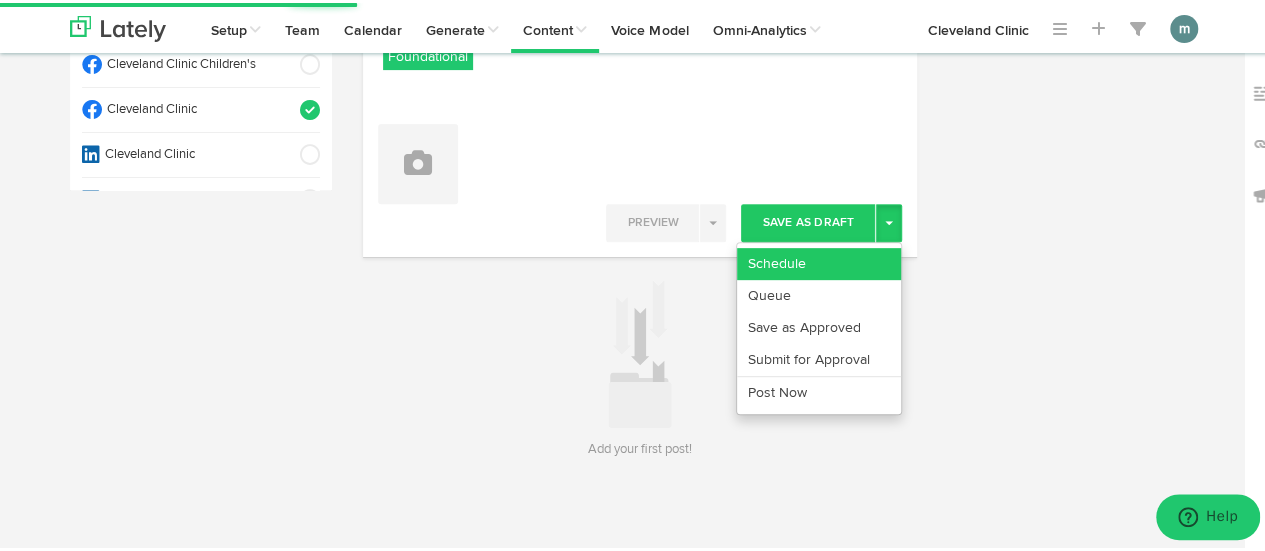 click on "Schedule" at bounding box center (819, 261) 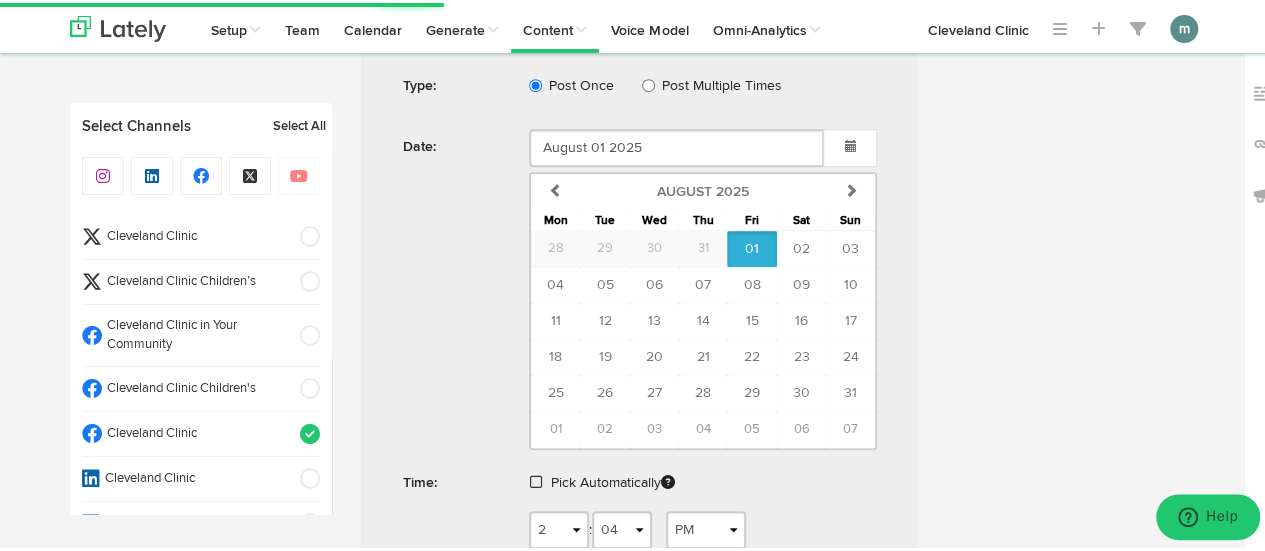scroll, scrollTop: 647, scrollLeft: 0, axis: vertical 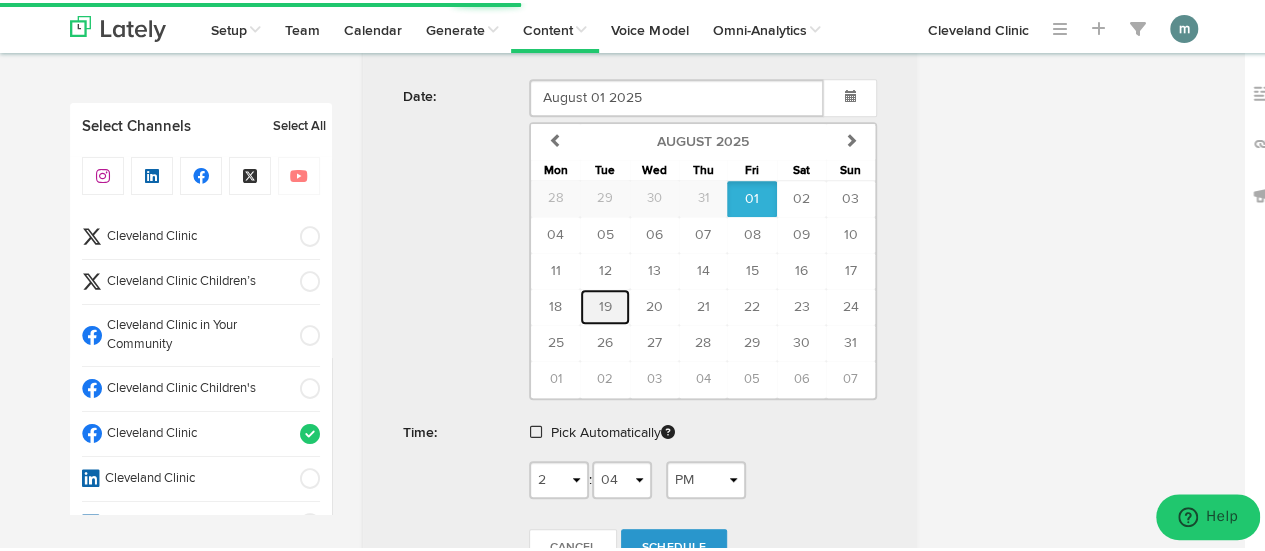 click on "19" at bounding box center (604, 304) 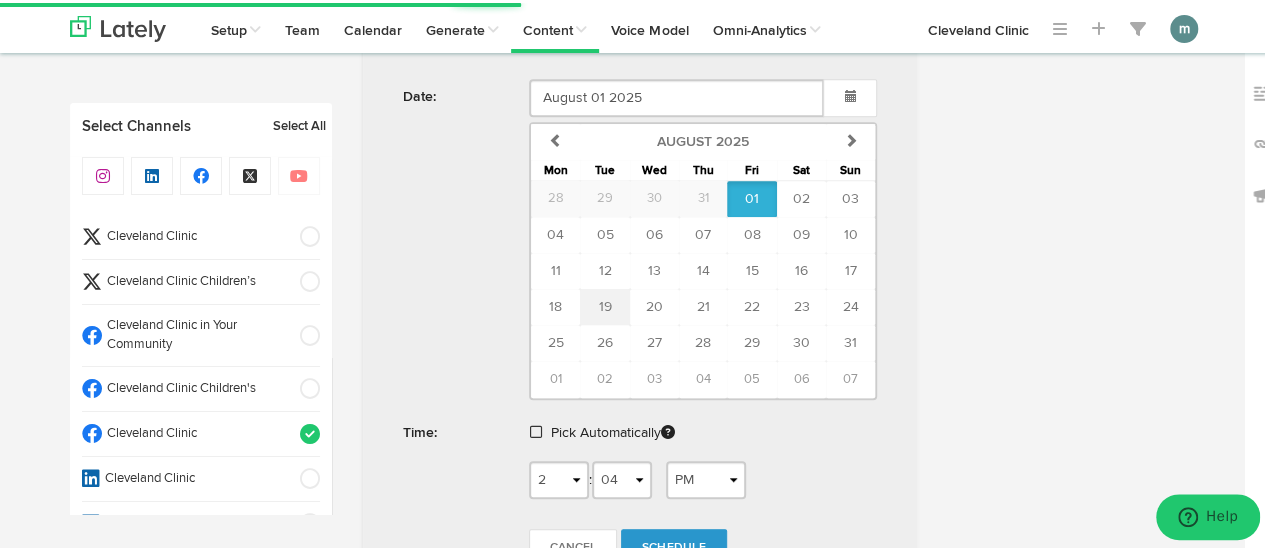 type on "August 19 2025" 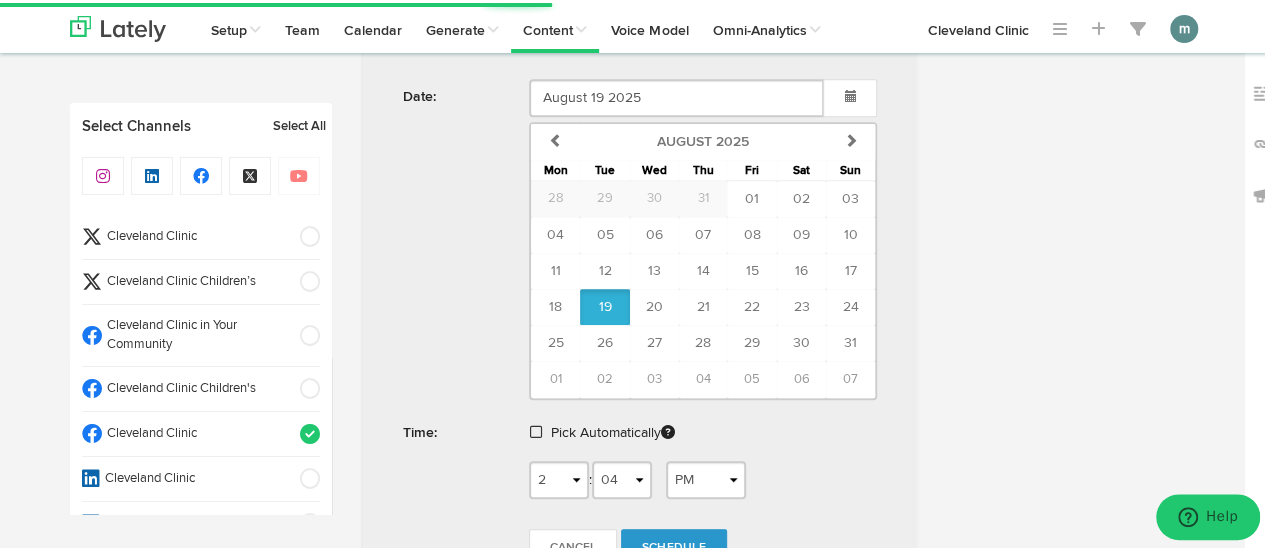 click at bounding box center [536, 429] 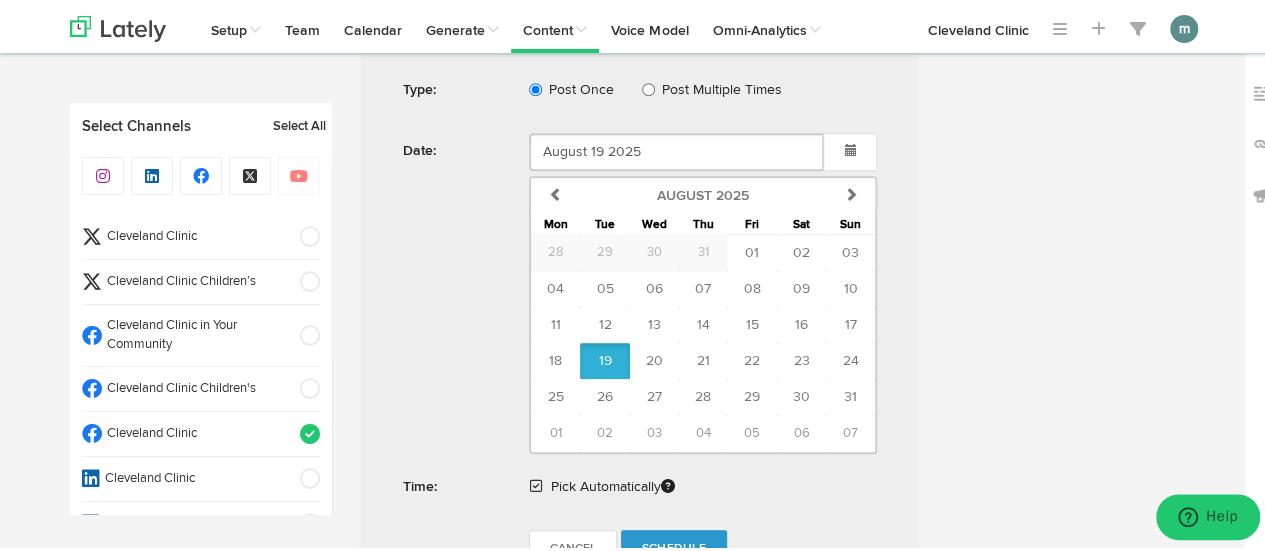 scroll, scrollTop: 847, scrollLeft: 0, axis: vertical 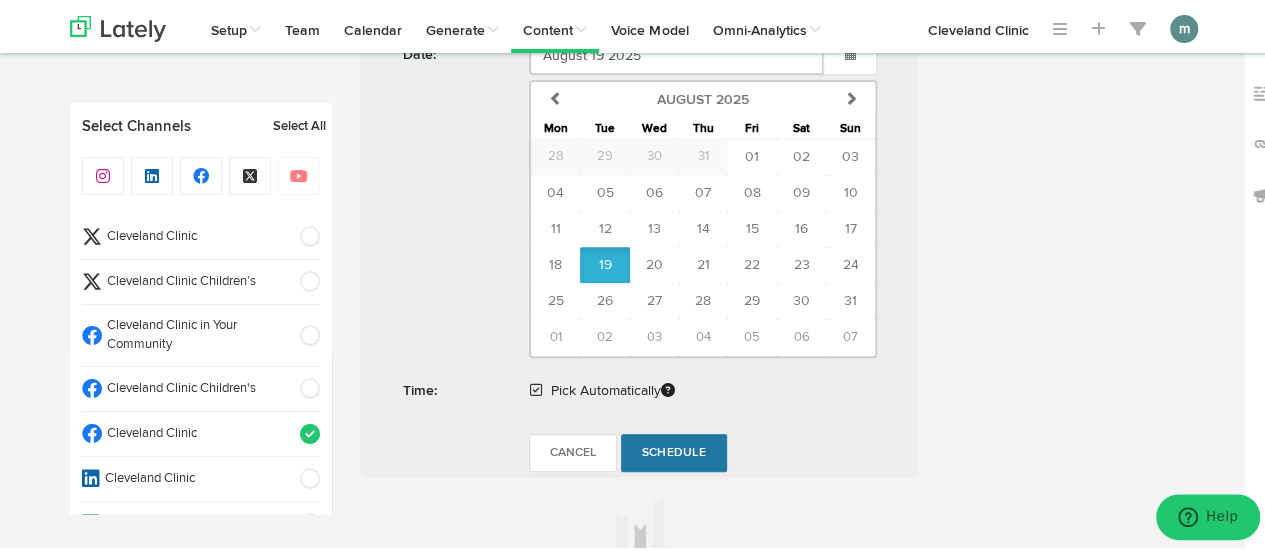 click on "Schedule" at bounding box center [674, 450] 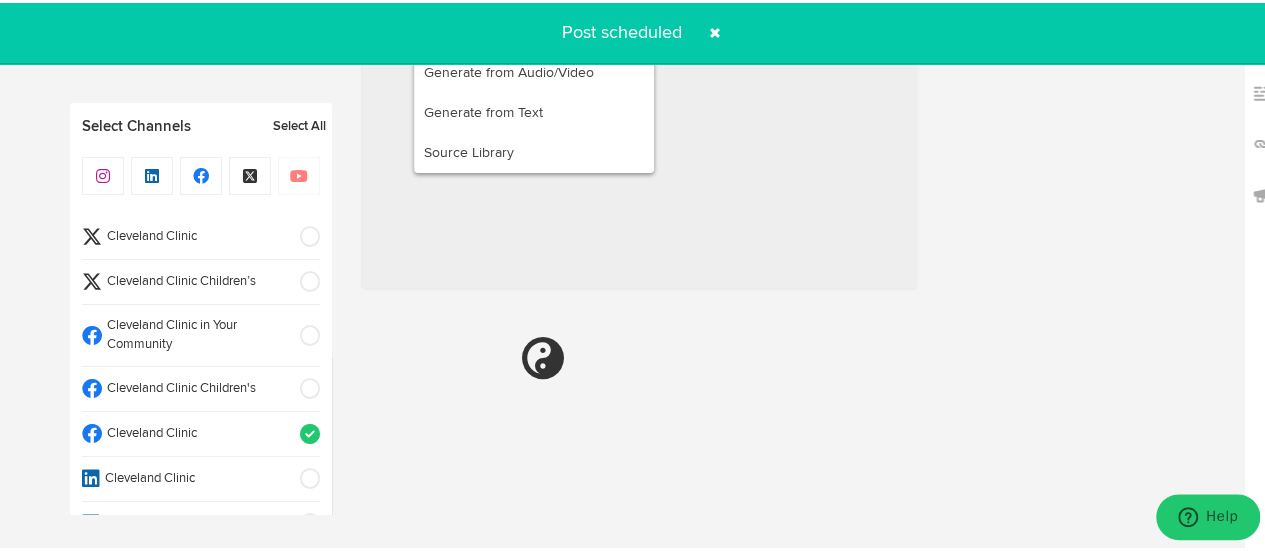 radio on "true" 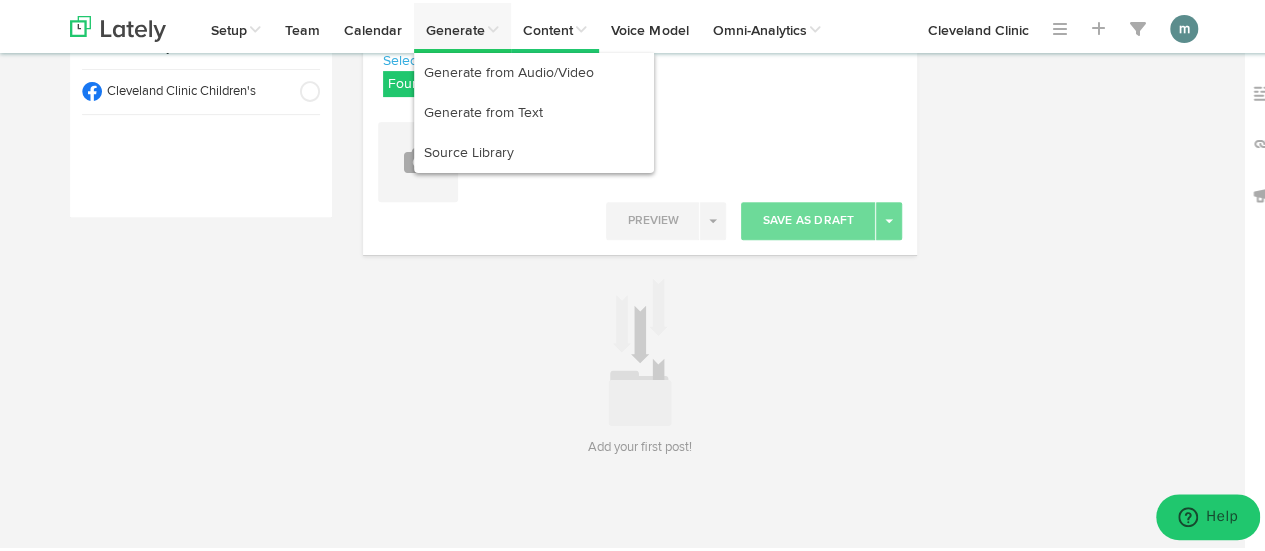 scroll, scrollTop: 295, scrollLeft: 0, axis: vertical 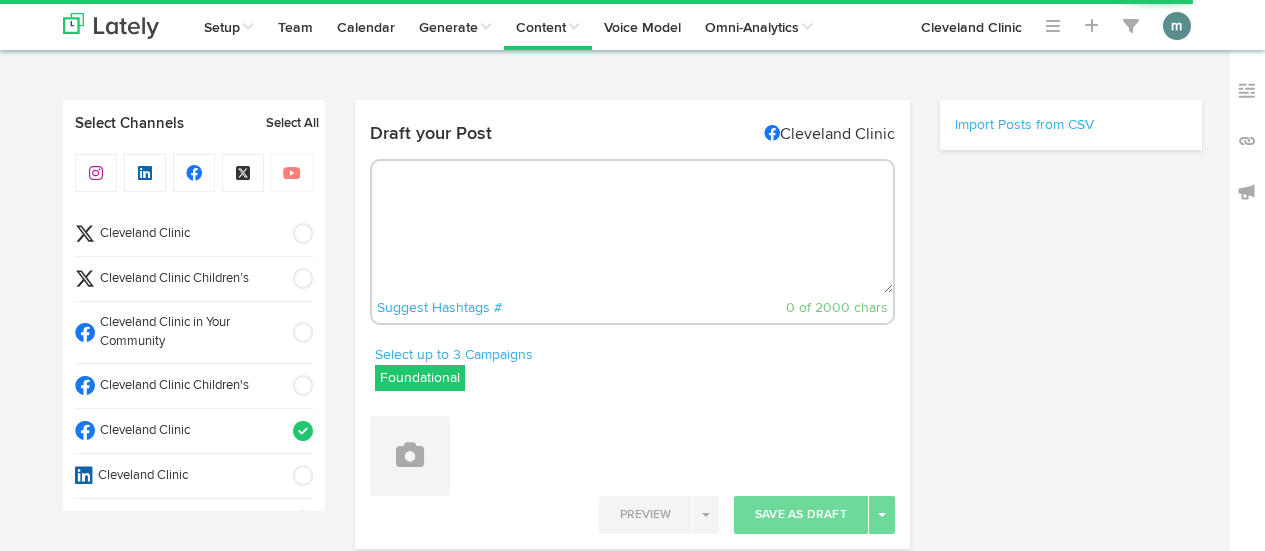 select on "2" 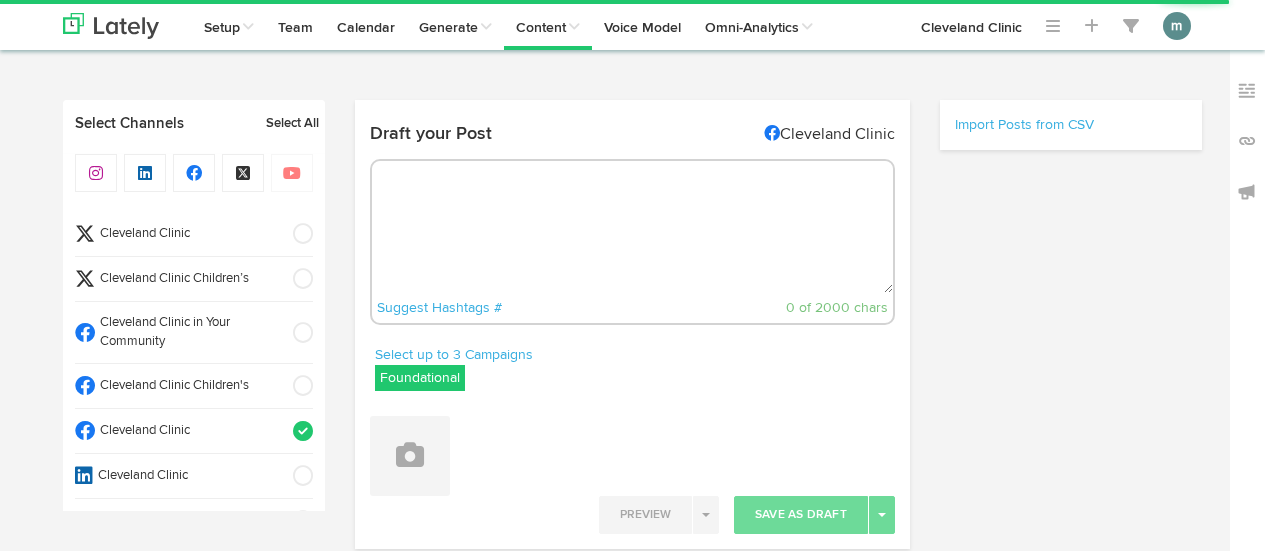 scroll, scrollTop: 295, scrollLeft: 0, axis: vertical 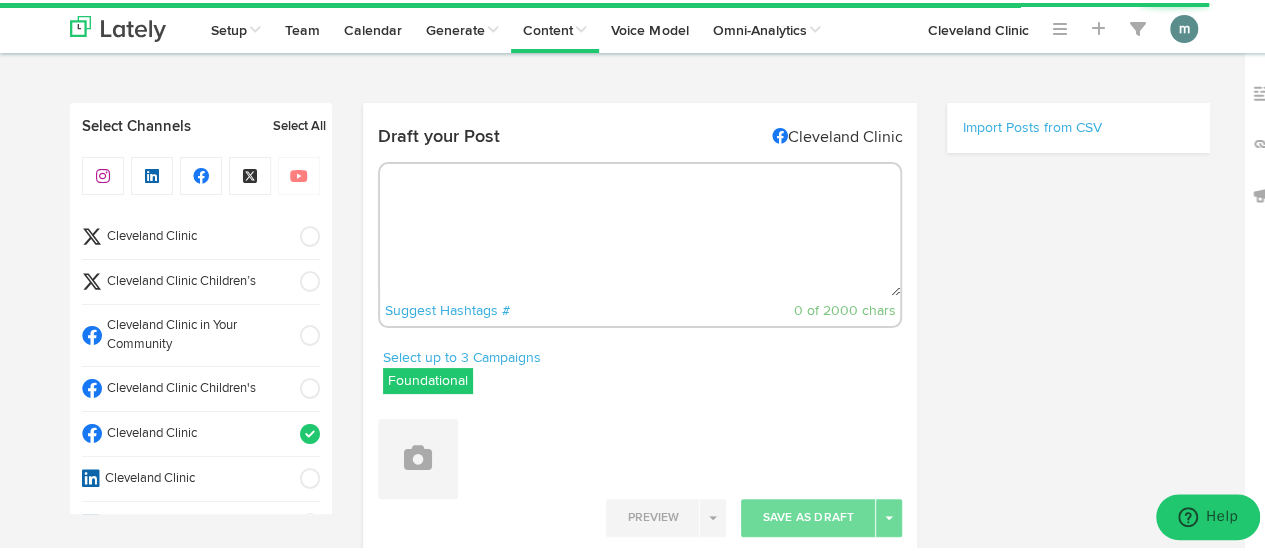 click at bounding box center (640, 227) 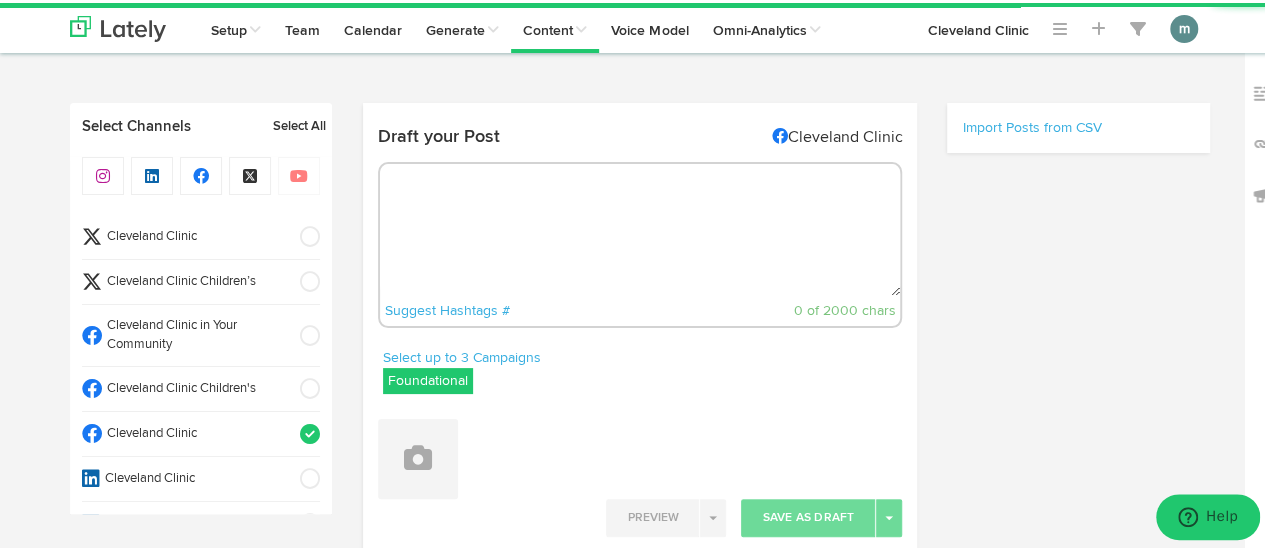 paste on "You may not have the best memories of eating Brussels sprouts when you were younger. But the mini cabbage-like veggies are worth a bite because they’re packed with nutrients like vitamin K and vitamin C — and they’re low in calories. https://cle.clinic/40KUW7W" 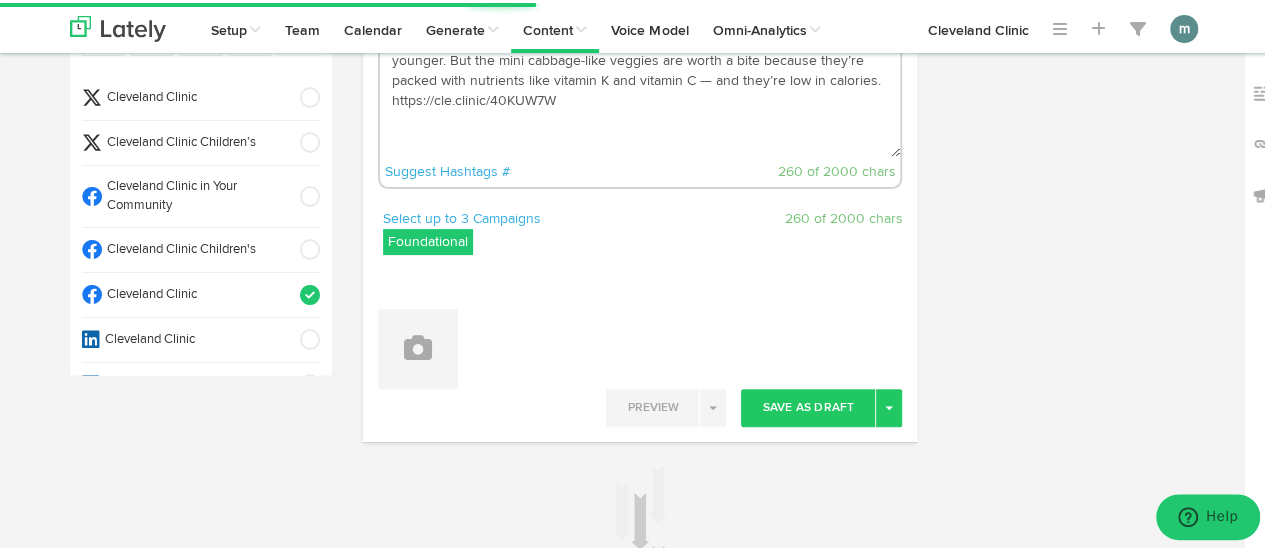 scroll, scrollTop: 300, scrollLeft: 0, axis: vertical 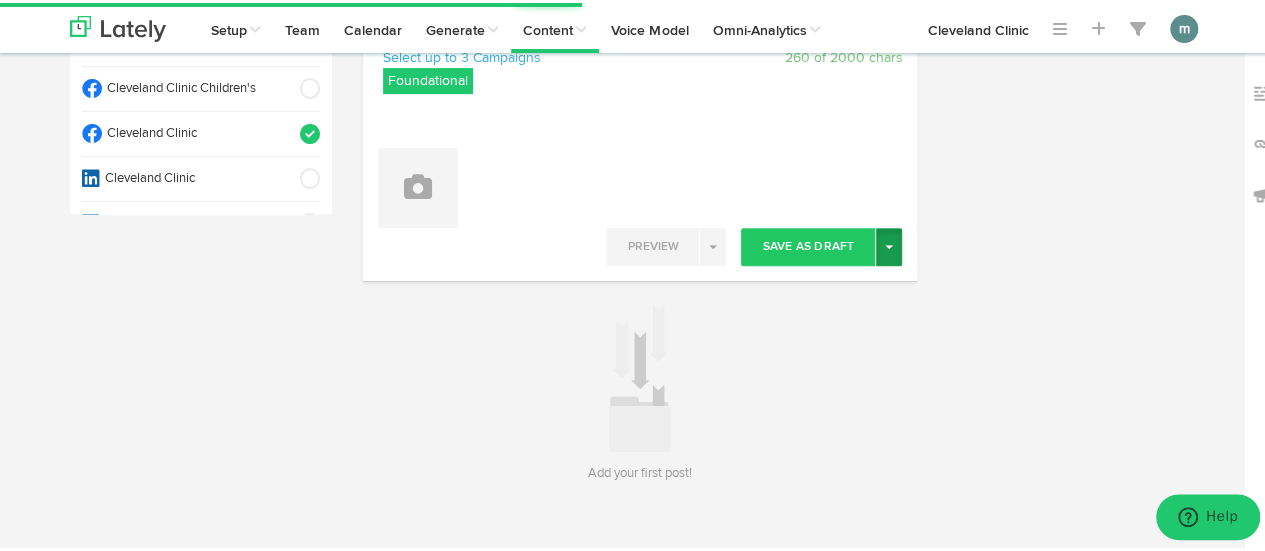 type on "You may not have the best memories of eating Brussels sprouts when you were younger. But the mini cabbage-like veggies are worth a bite because they’re packed with nutrients like vitamin K and vitamin C — and they’re low in calories. https://cle.clinic/40KUW7W" 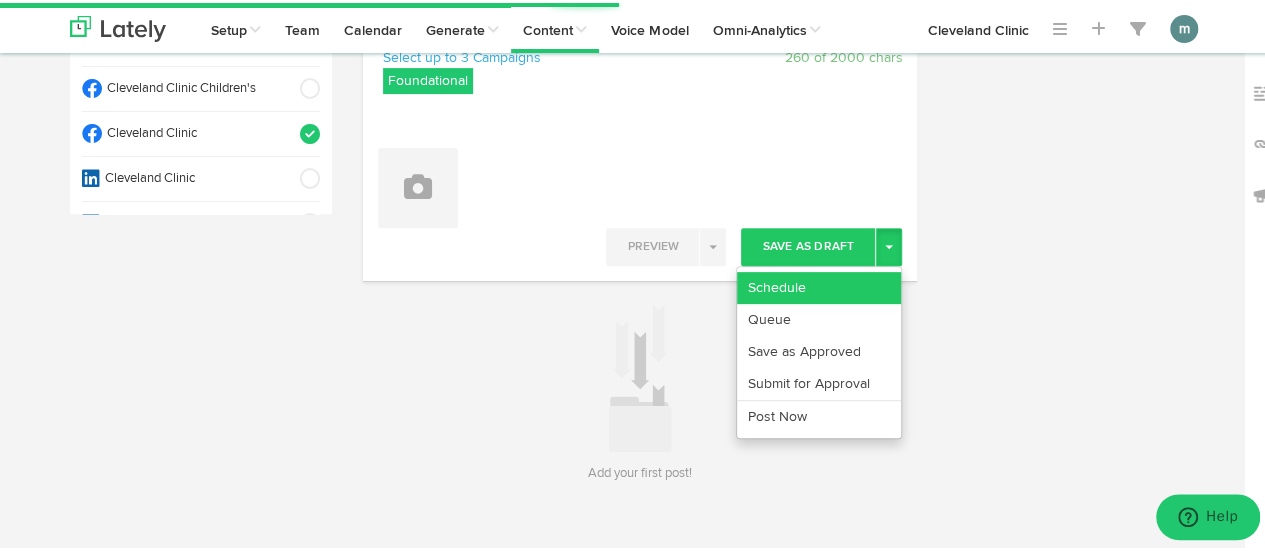 click on "Schedule" at bounding box center (819, 285) 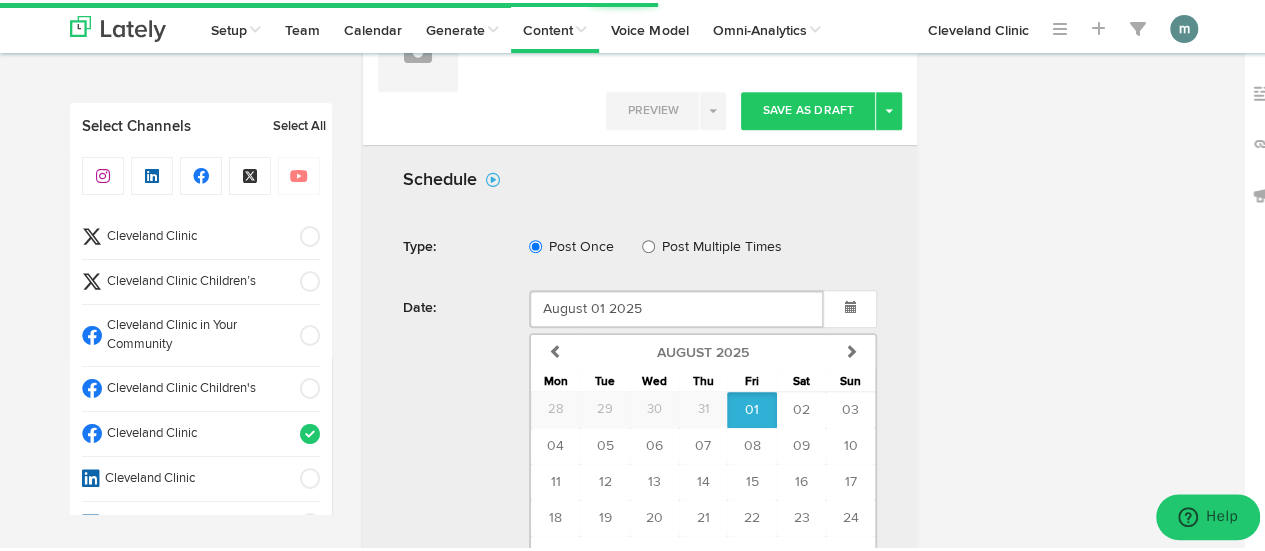 scroll, scrollTop: 453, scrollLeft: 0, axis: vertical 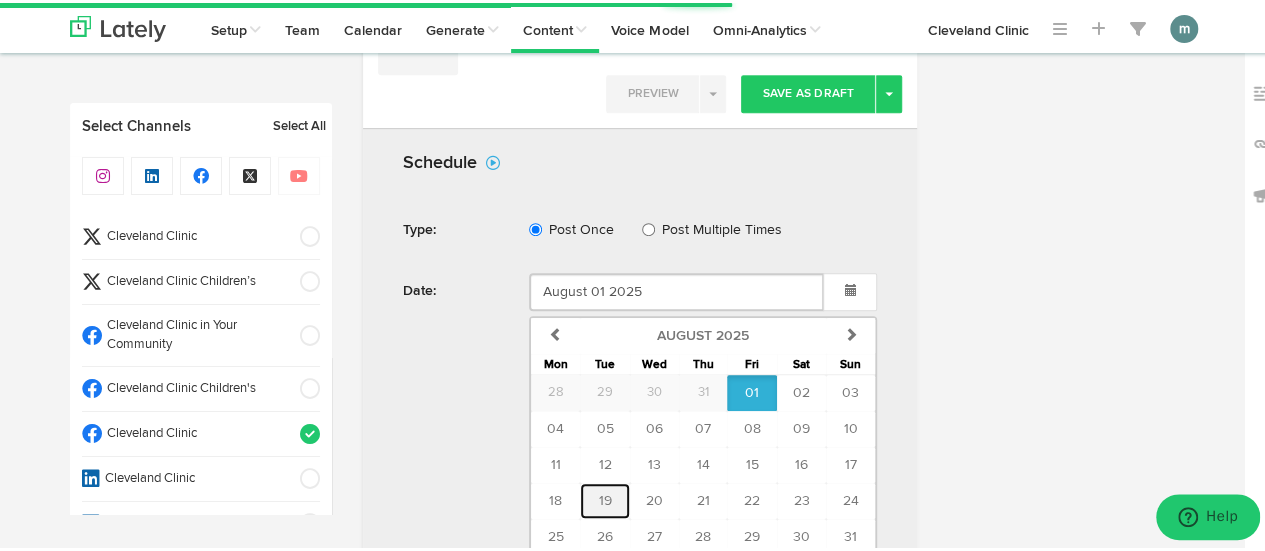 click on "19" at bounding box center [604, 498] 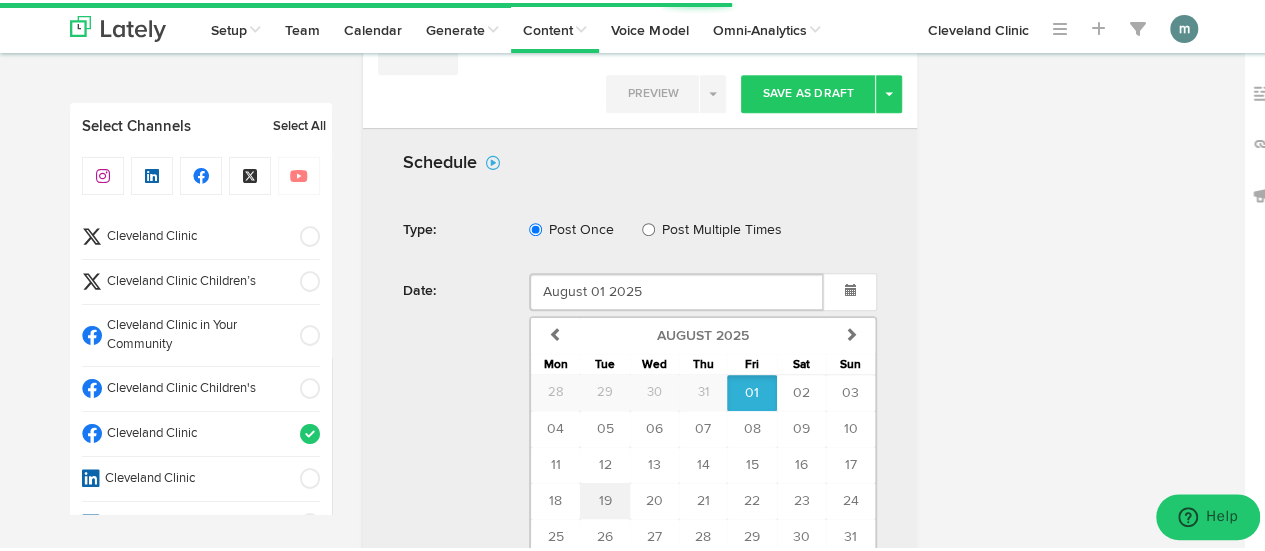 type on "August 19 2025" 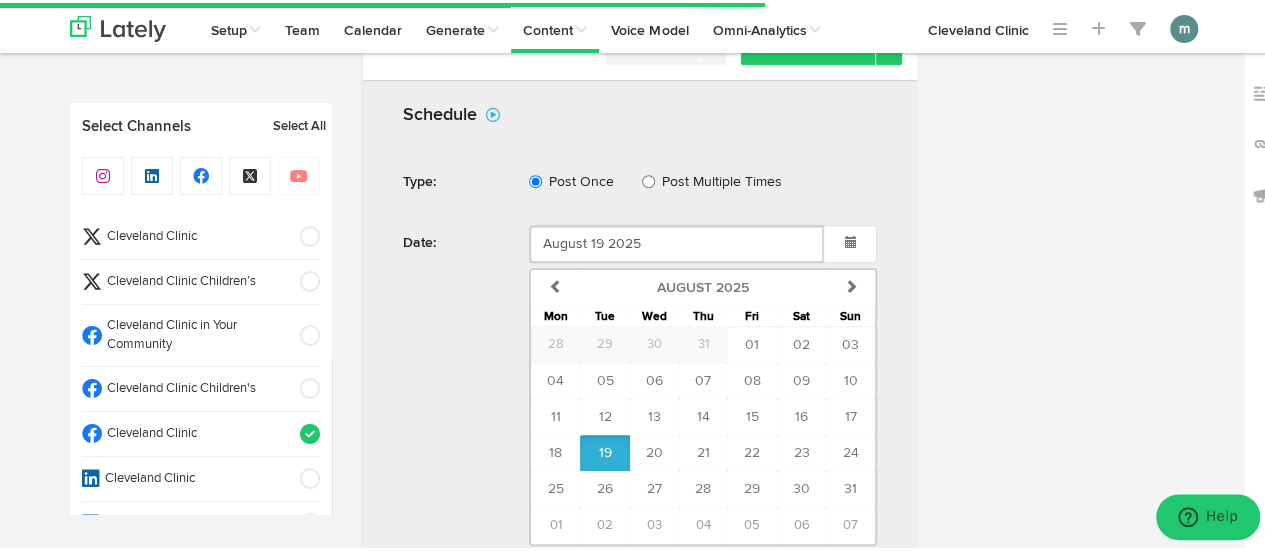 scroll, scrollTop: 687, scrollLeft: 0, axis: vertical 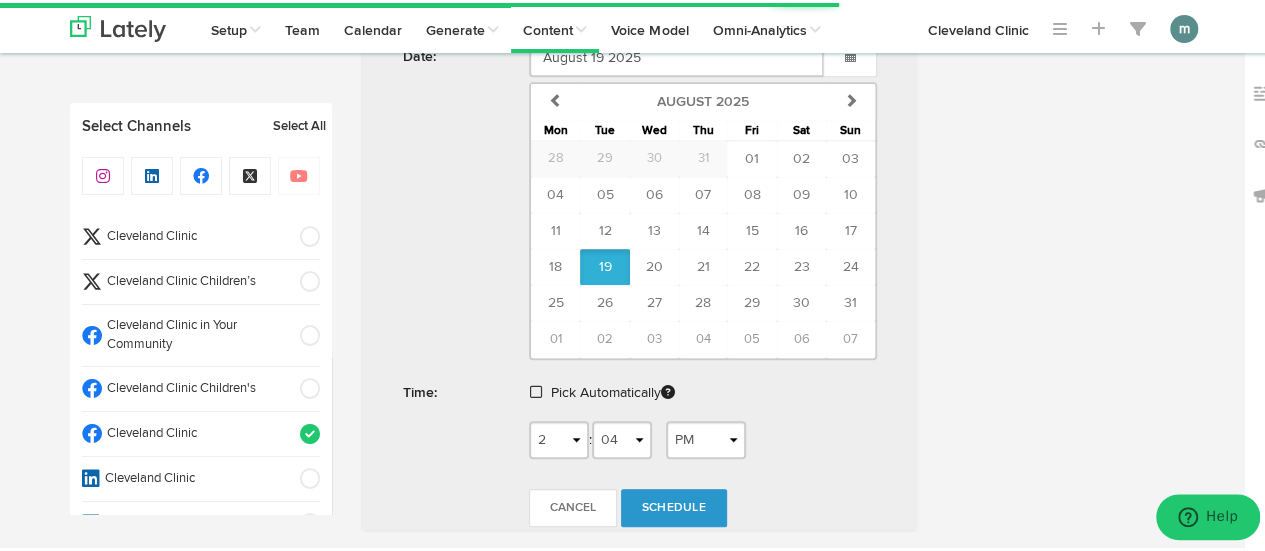 click at bounding box center (536, 389) 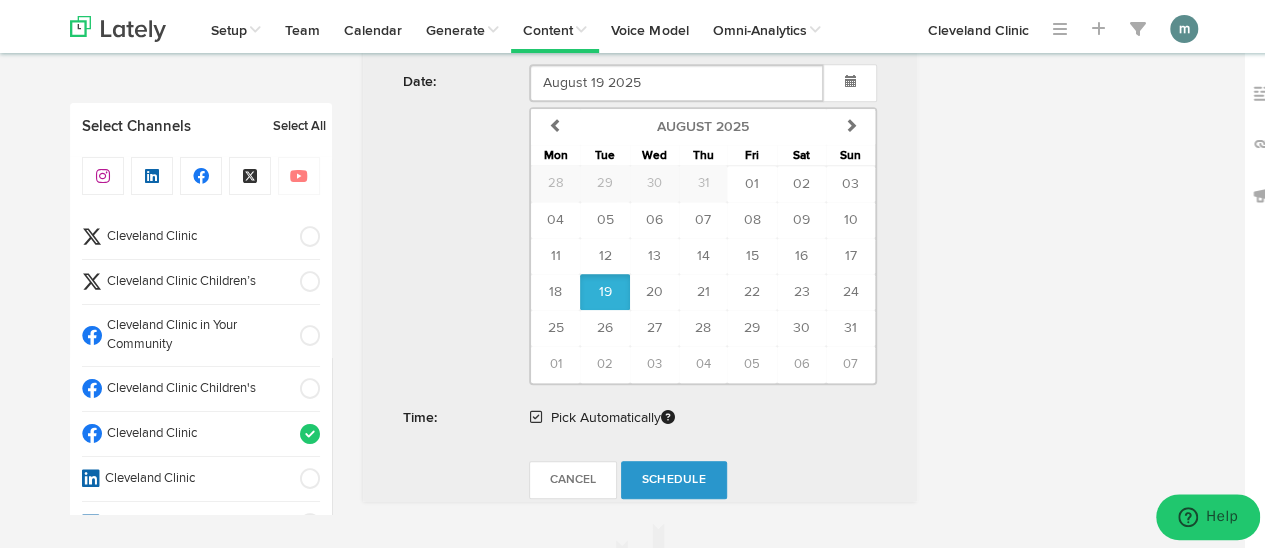 scroll, scrollTop: 987, scrollLeft: 0, axis: vertical 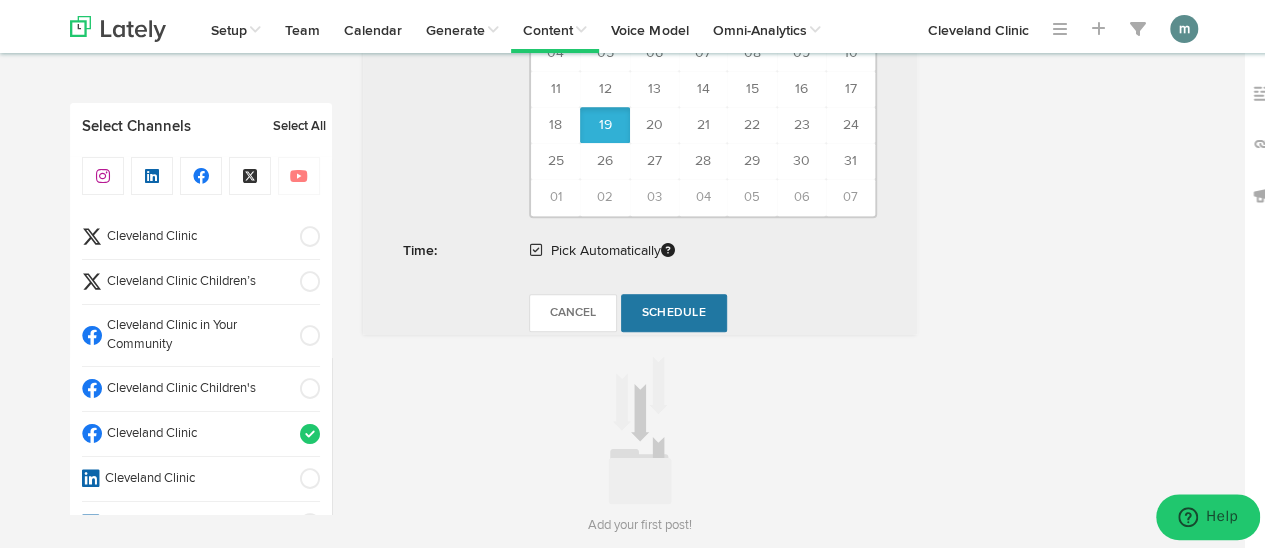 click on "Schedule" at bounding box center (674, 310) 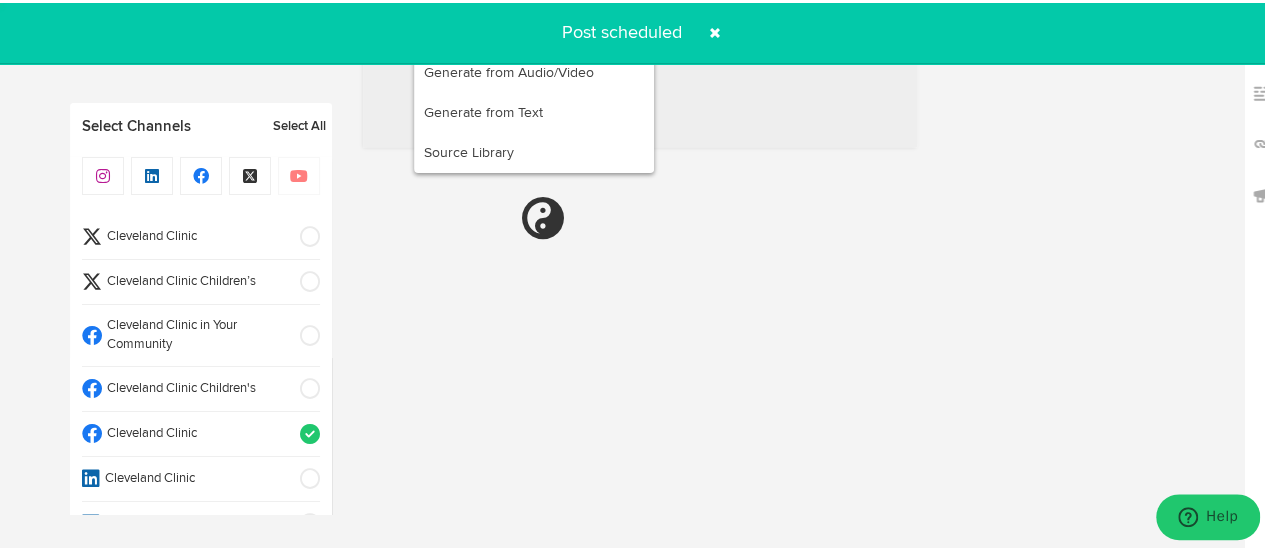 radio on "true" 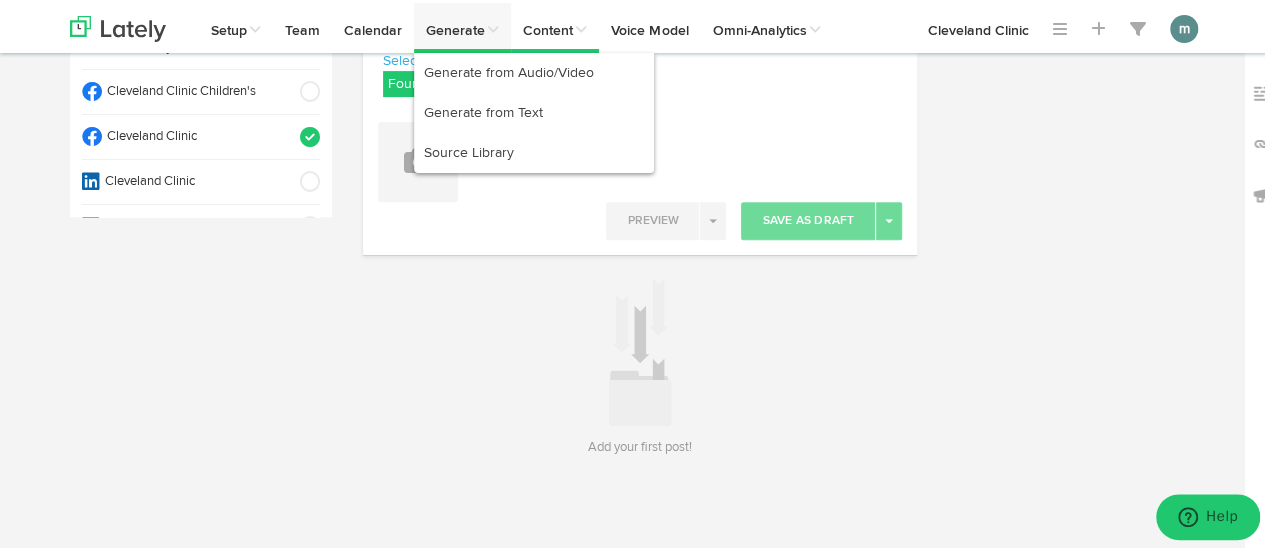 scroll, scrollTop: 295, scrollLeft: 0, axis: vertical 